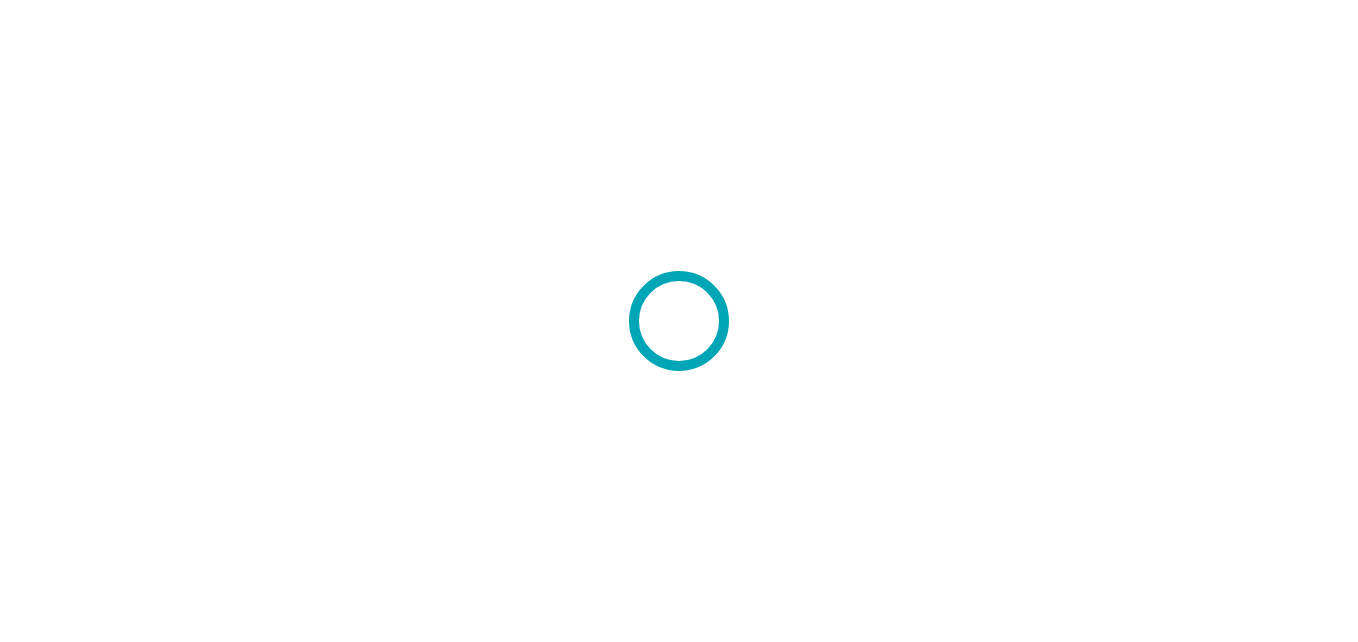 scroll, scrollTop: 0, scrollLeft: 0, axis: both 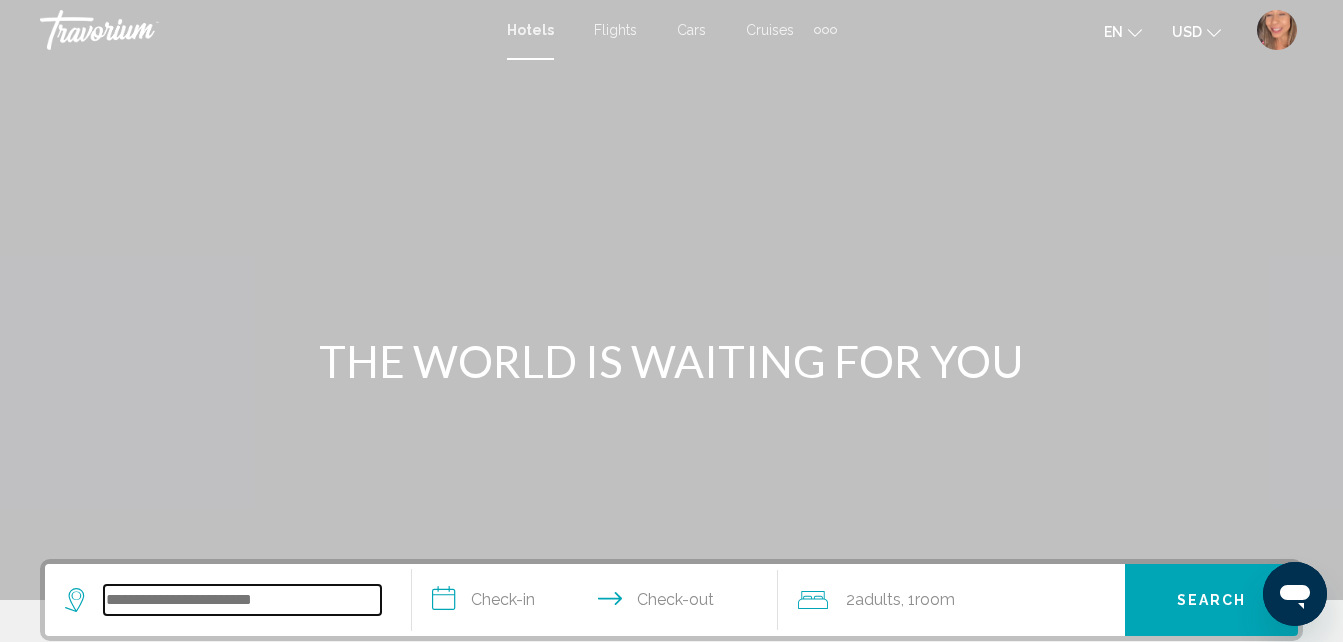 click at bounding box center [242, 600] 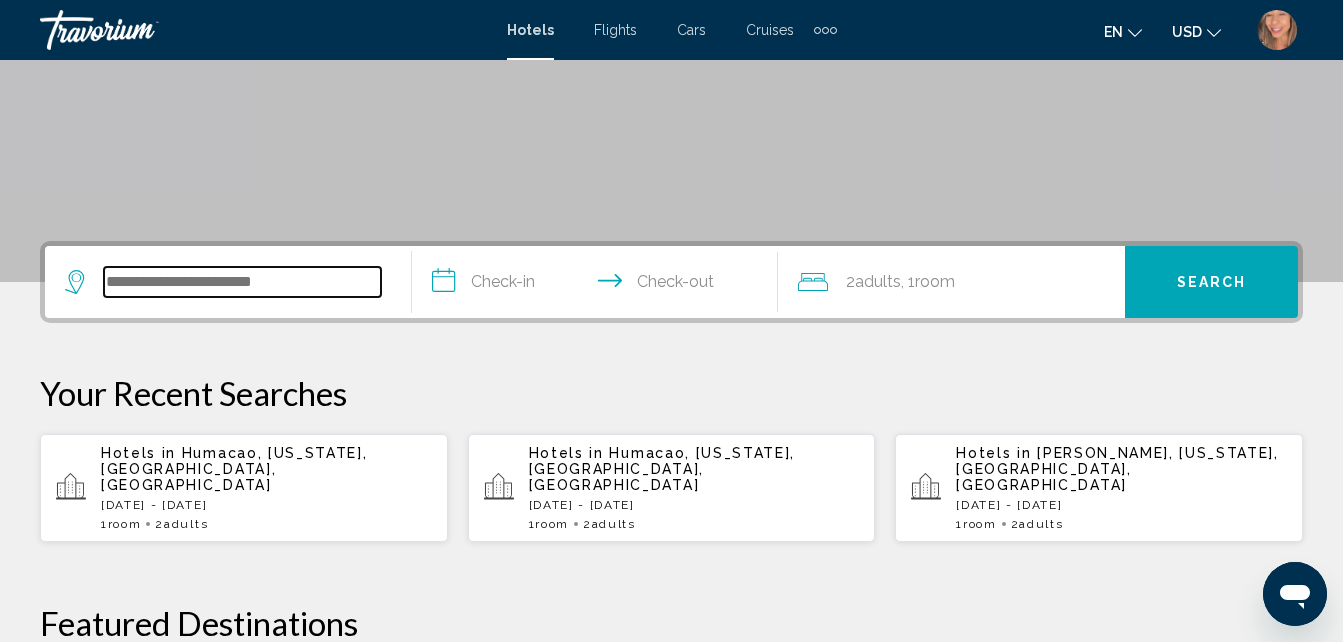 scroll, scrollTop: 494, scrollLeft: 0, axis: vertical 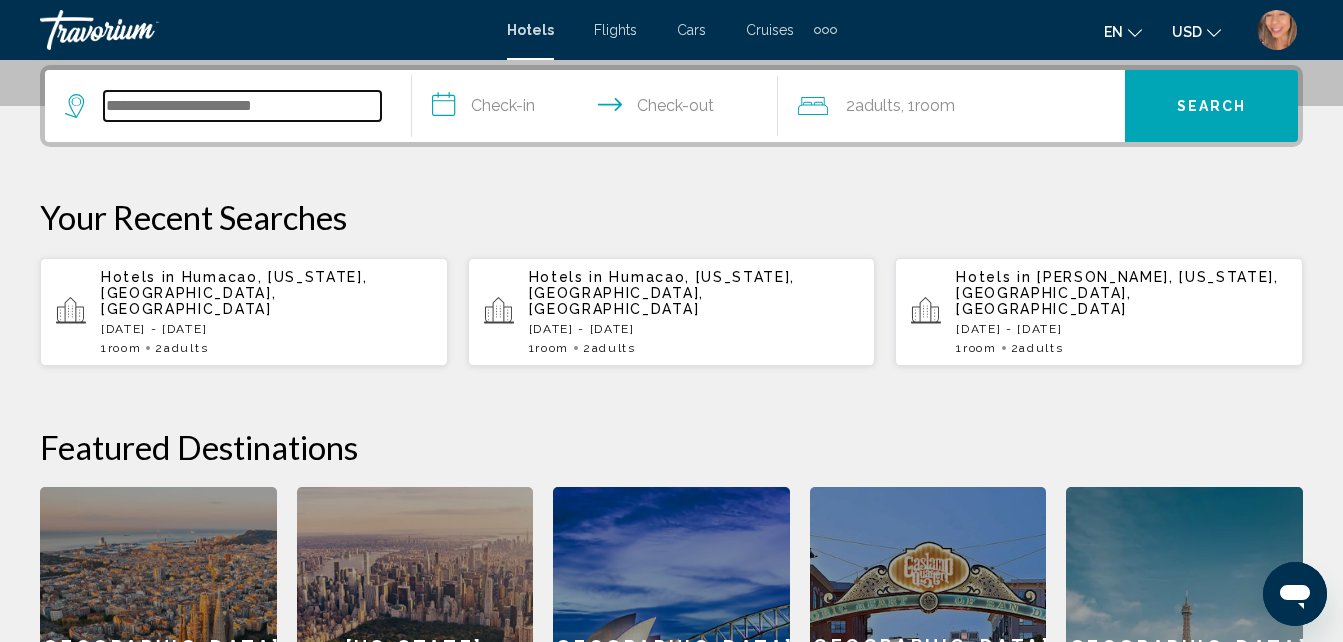 click at bounding box center [242, 106] 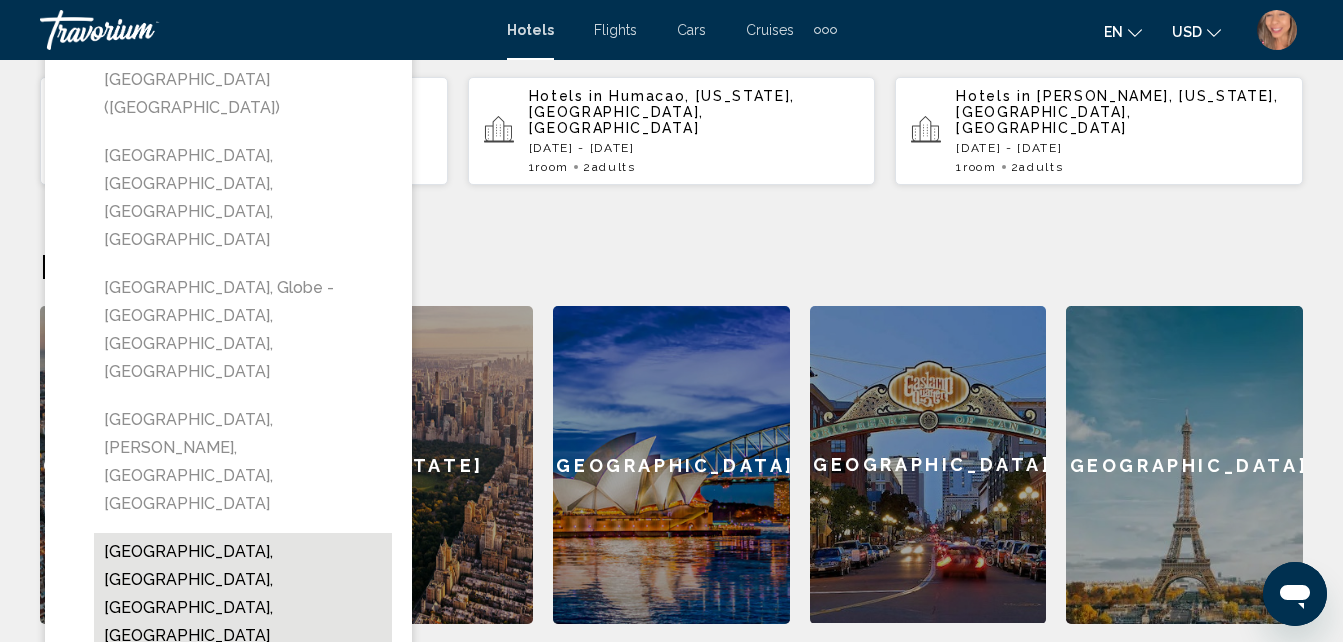 scroll, scrollTop: 694, scrollLeft: 0, axis: vertical 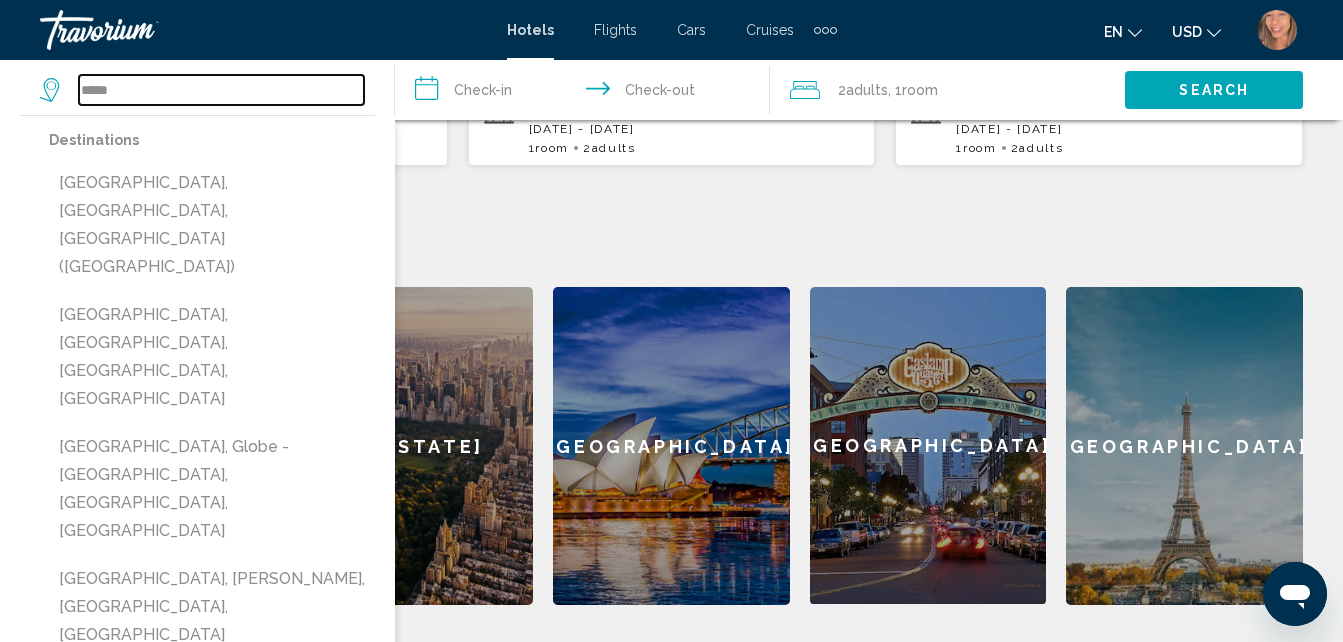 type on "*****" 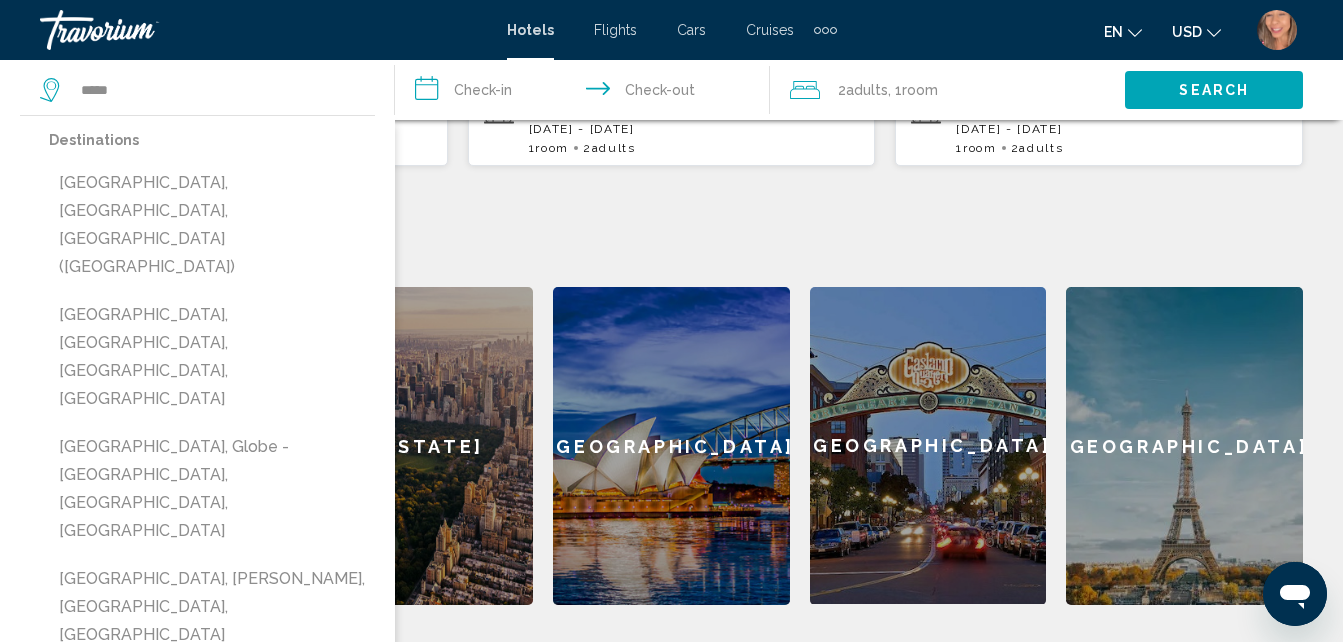 click on "[US_STATE]" 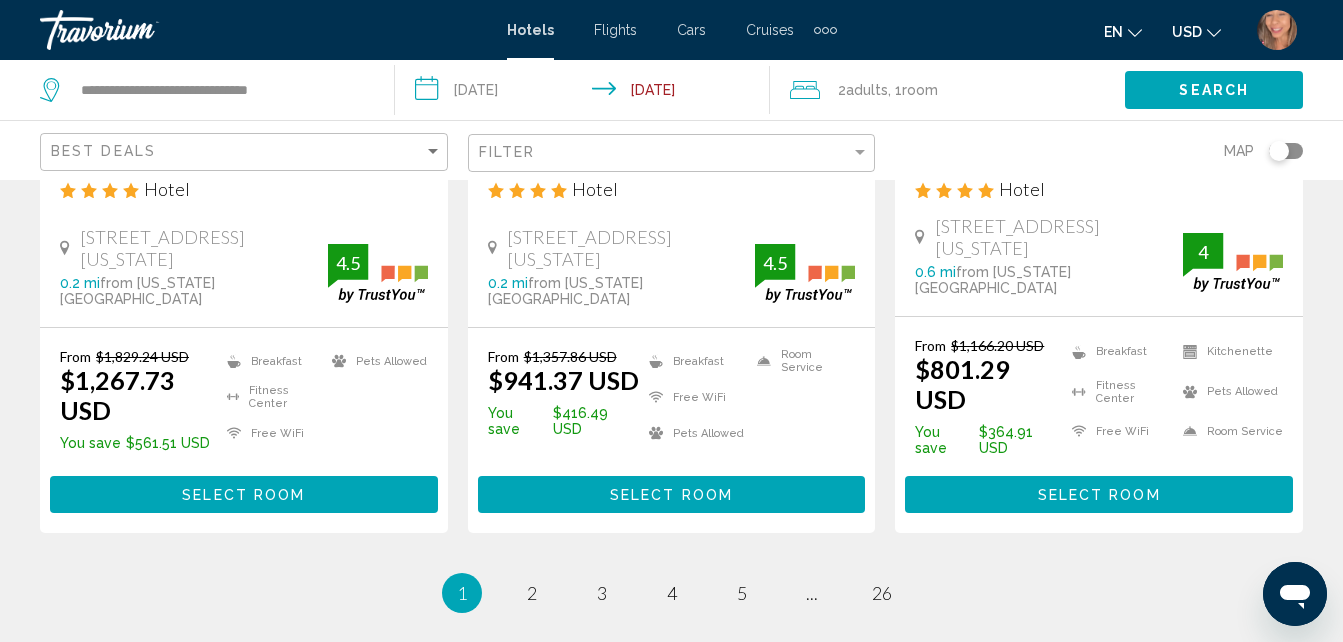 scroll, scrollTop: 2900, scrollLeft: 0, axis: vertical 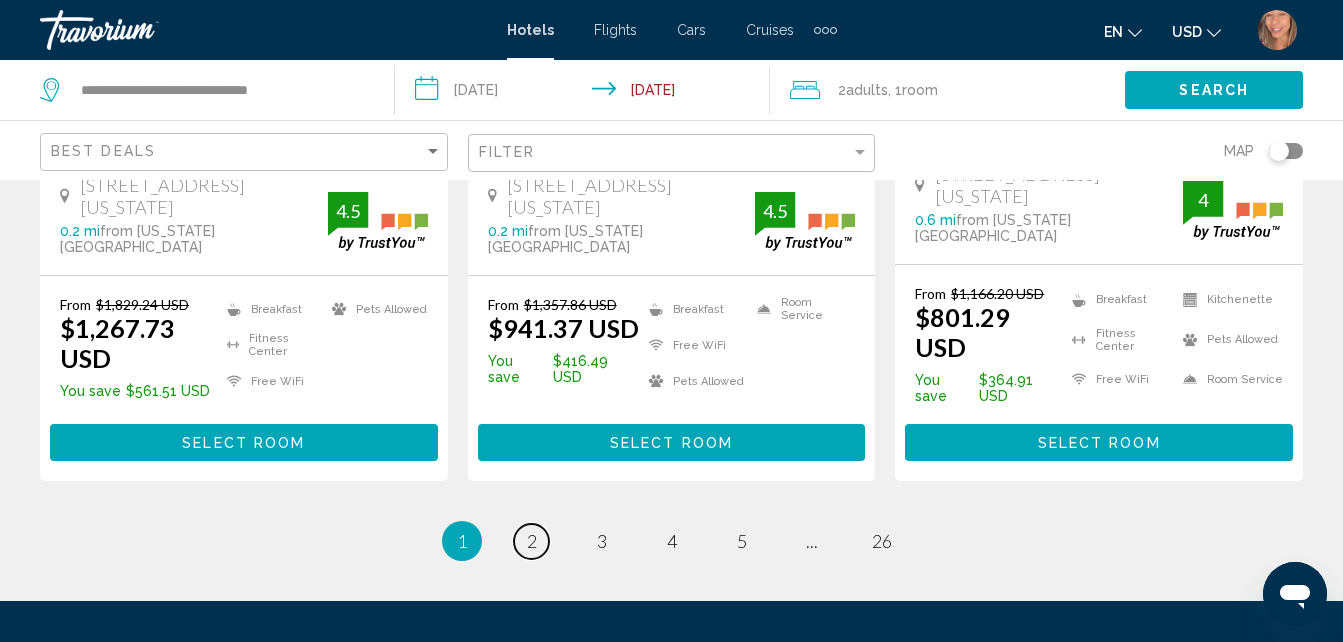 click on "page  2" at bounding box center (531, 541) 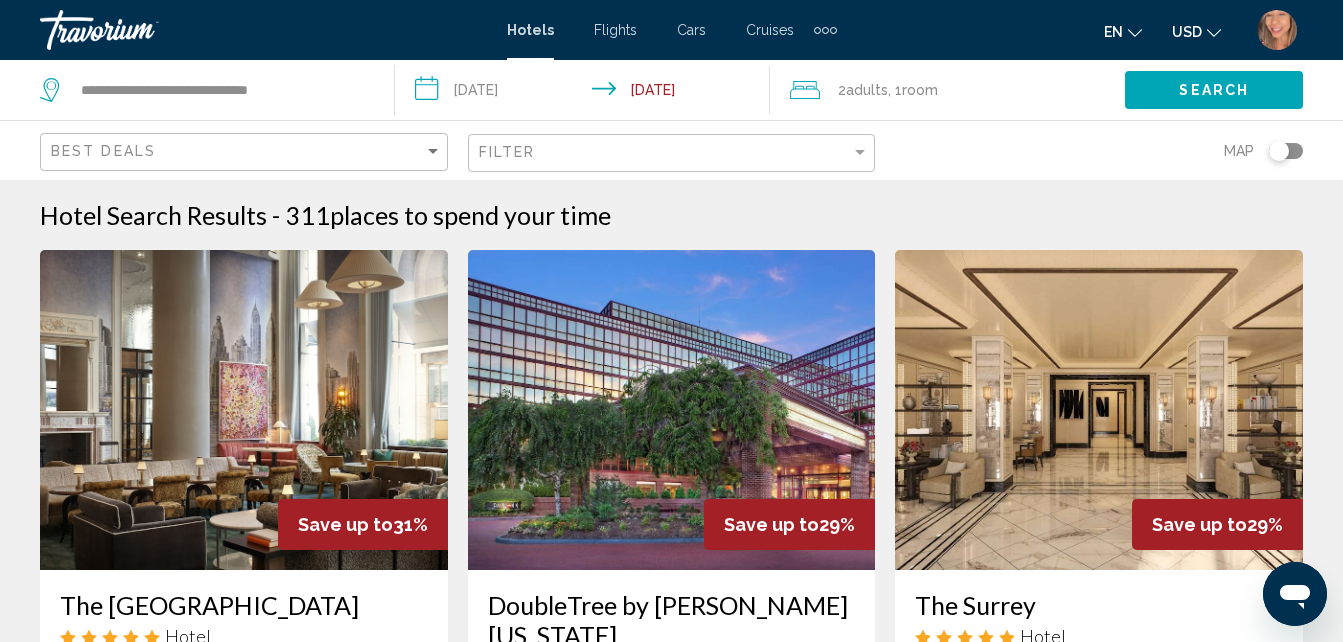 scroll, scrollTop: 100, scrollLeft: 0, axis: vertical 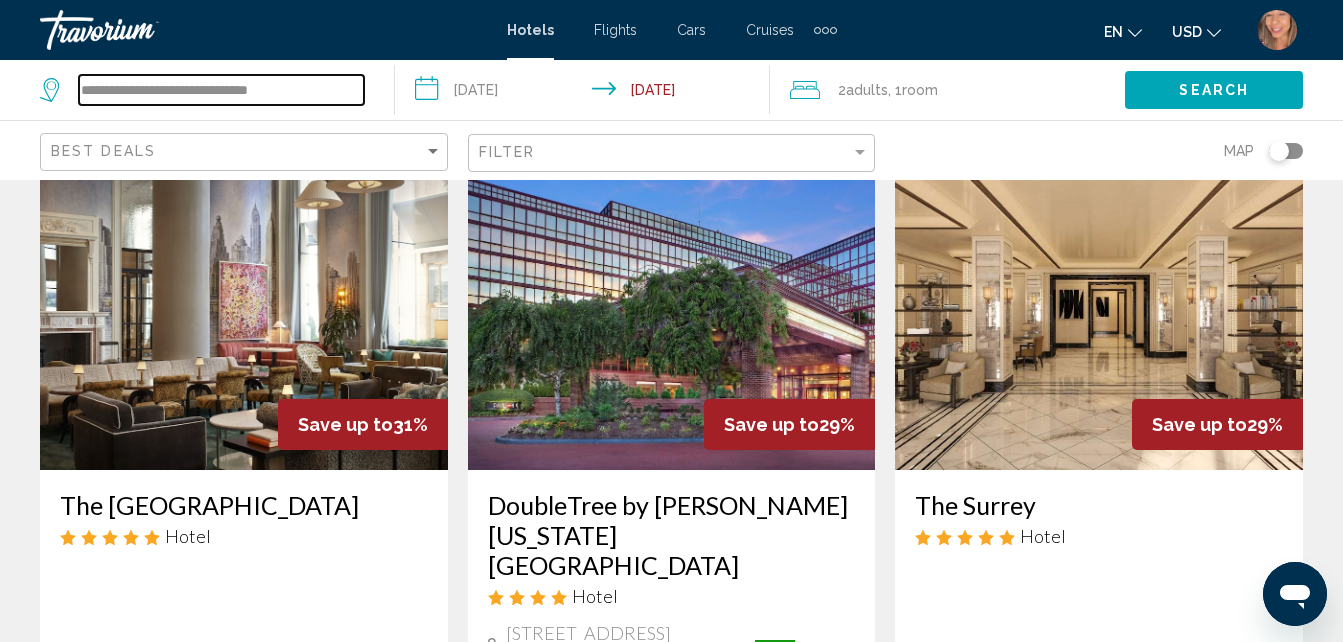 click on "**********" at bounding box center (221, 90) 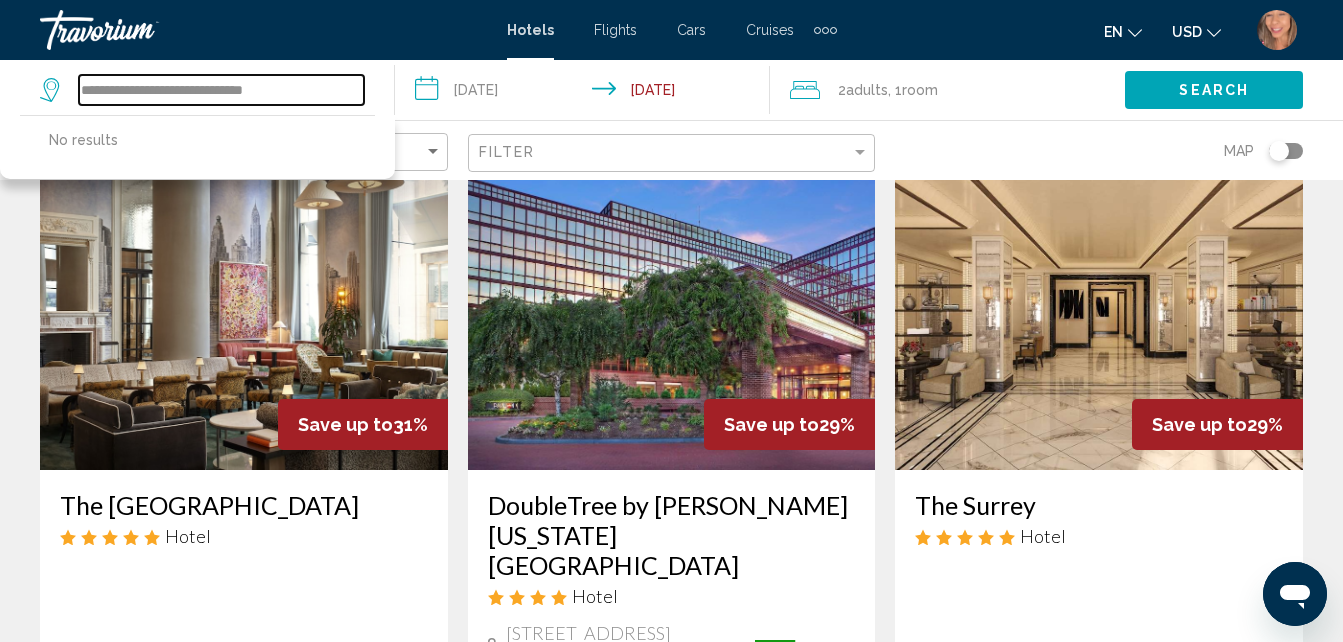 drag, startPoint x: 279, startPoint y: 89, endPoint x: 33, endPoint y: 98, distance: 246.16458 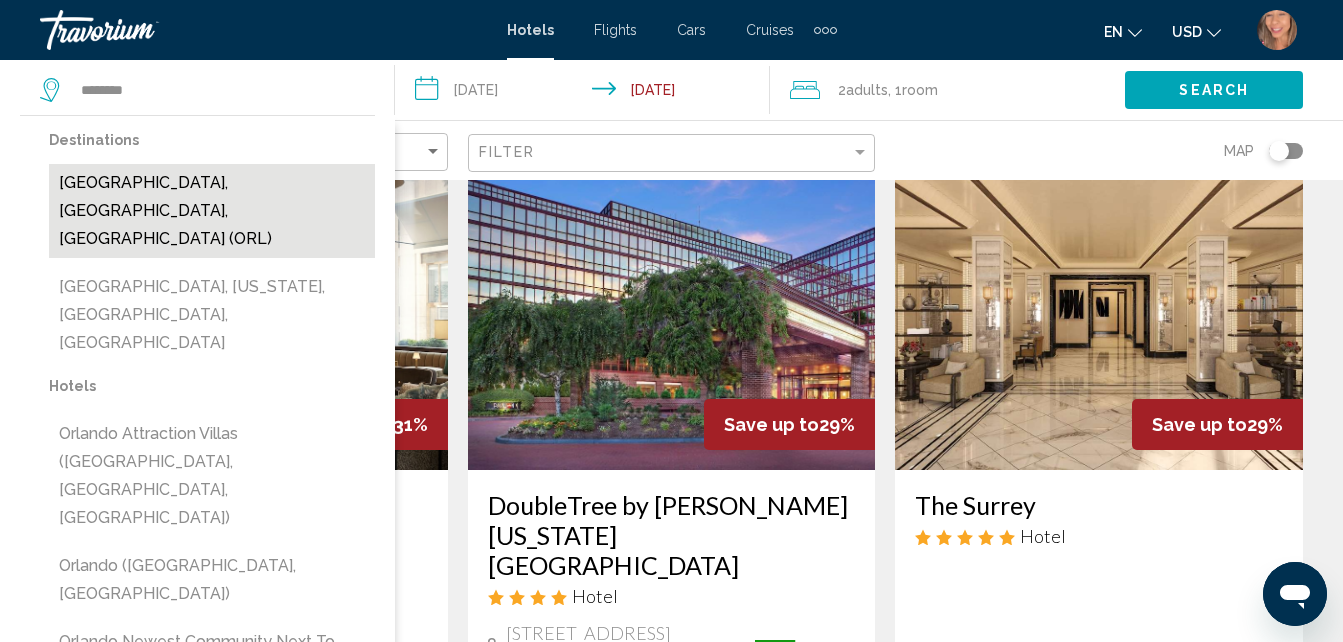 click on "[GEOGRAPHIC_DATA], [GEOGRAPHIC_DATA], [GEOGRAPHIC_DATA] (ORL)" at bounding box center (212, 211) 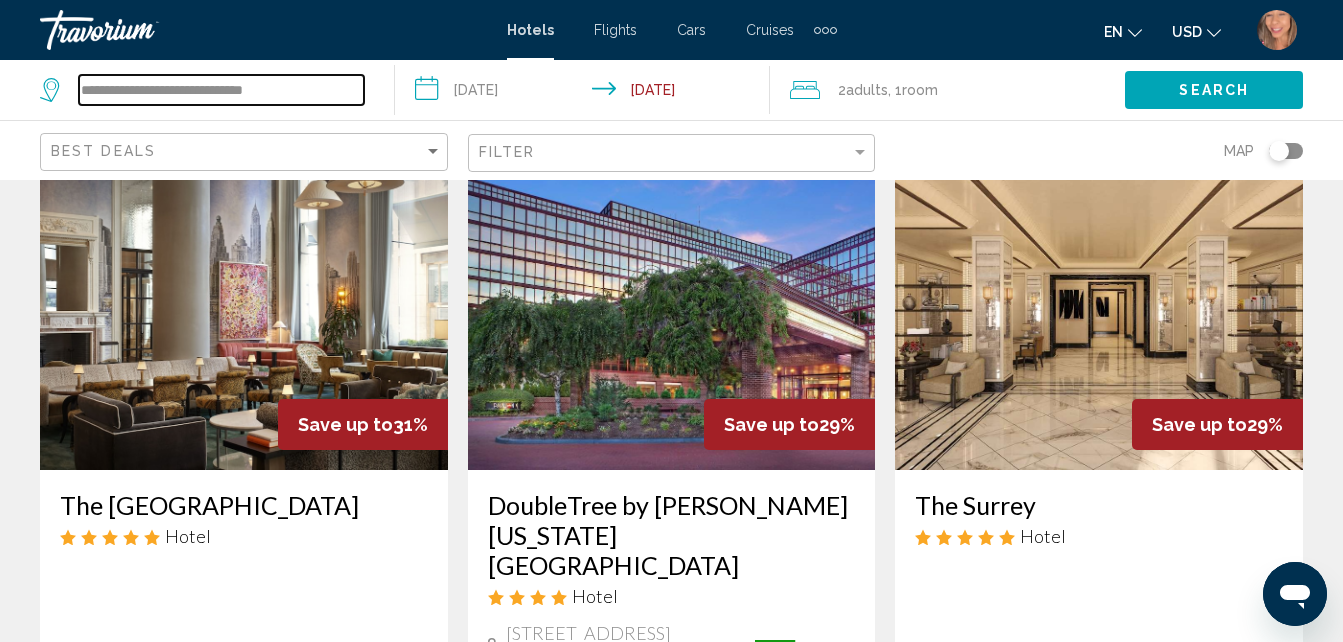 click on "**********" at bounding box center [221, 90] 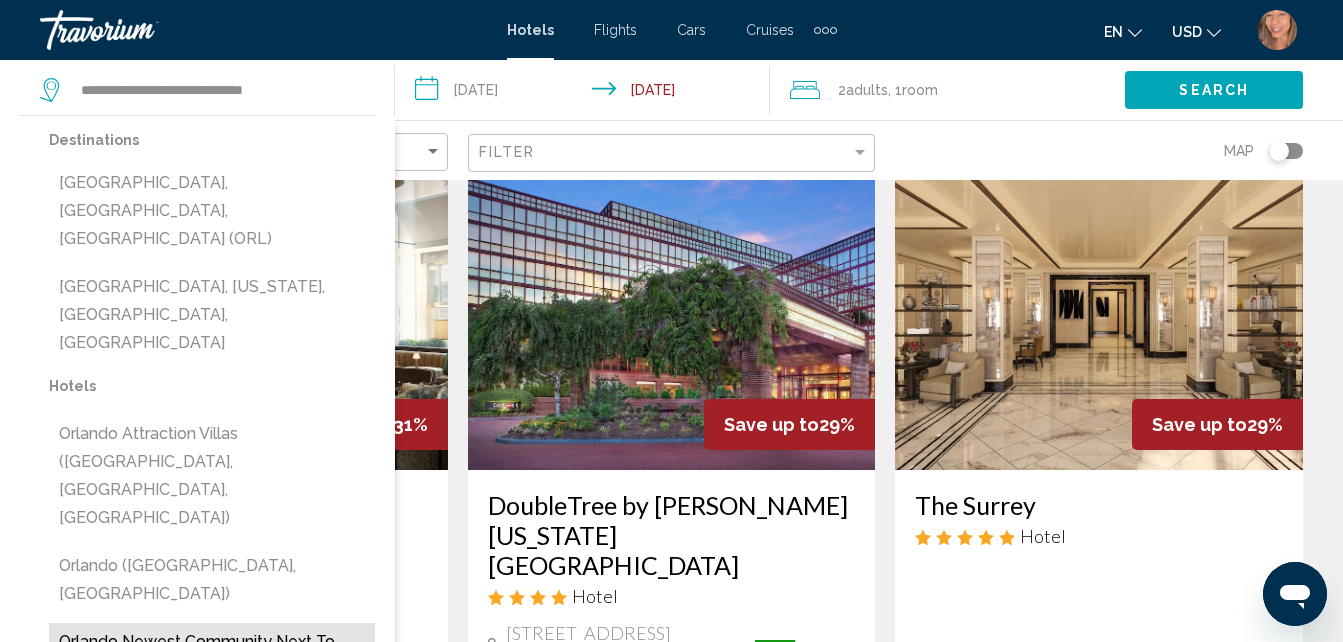 click on "Orlando Newest Community Next to SeaWorld [GEOGRAPHIC_DATA] ([GEOGRAPHIC_DATA], [GEOGRAPHIC_DATA], [GEOGRAPHIC_DATA])" at bounding box center (212, 698) 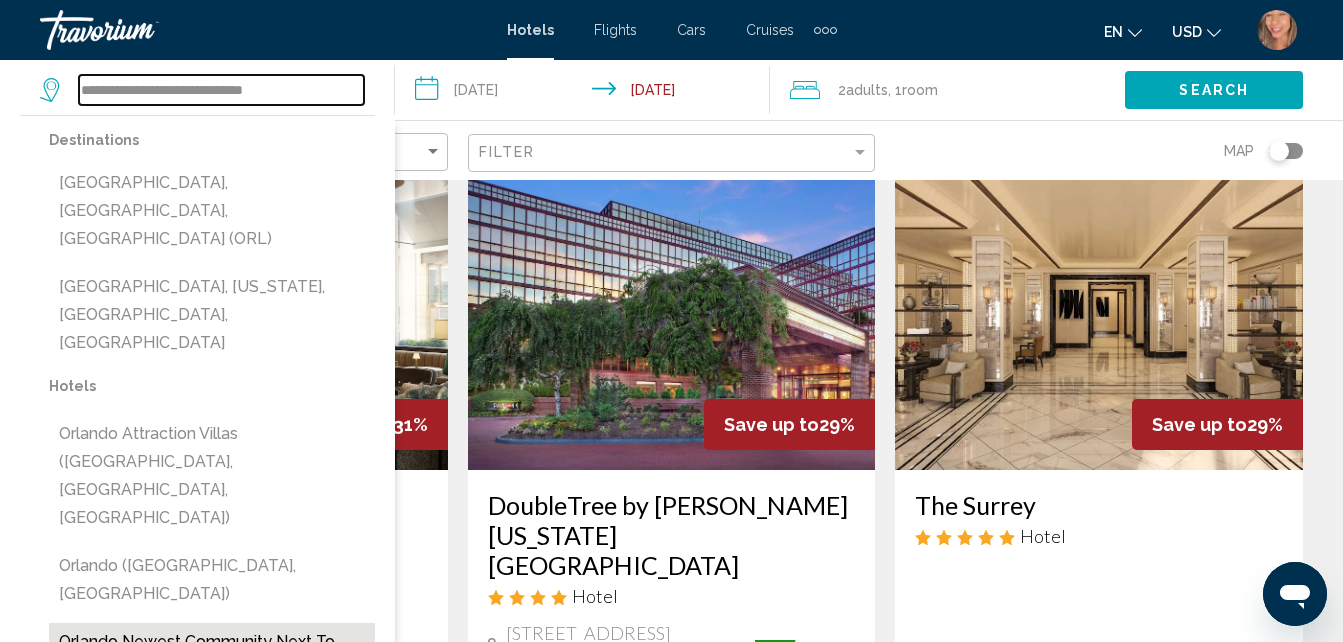 type on "**********" 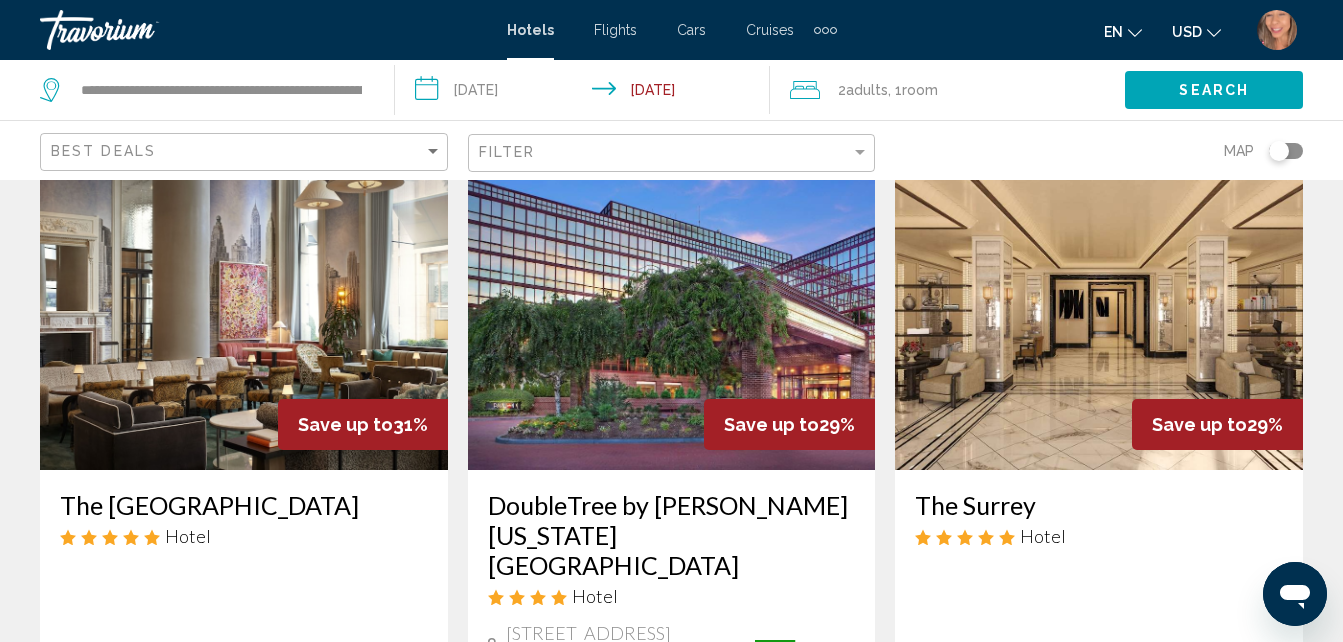 click on "Search" 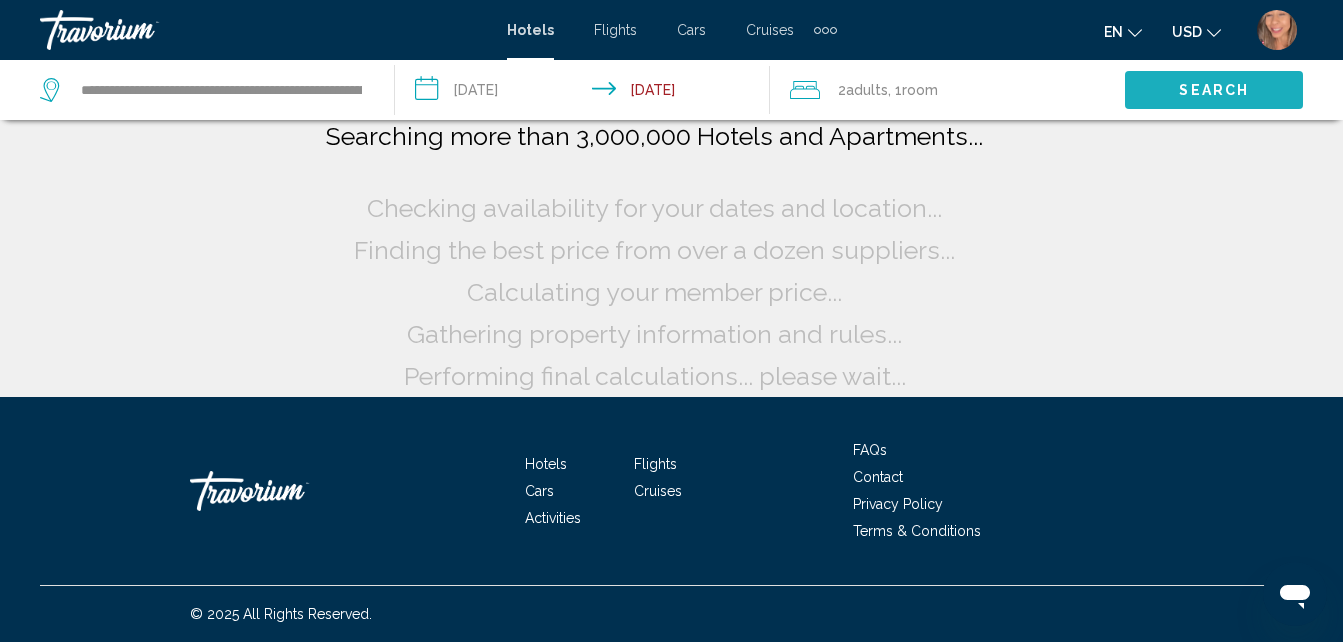 scroll, scrollTop: 0, scrollLeft: 0, axis: both 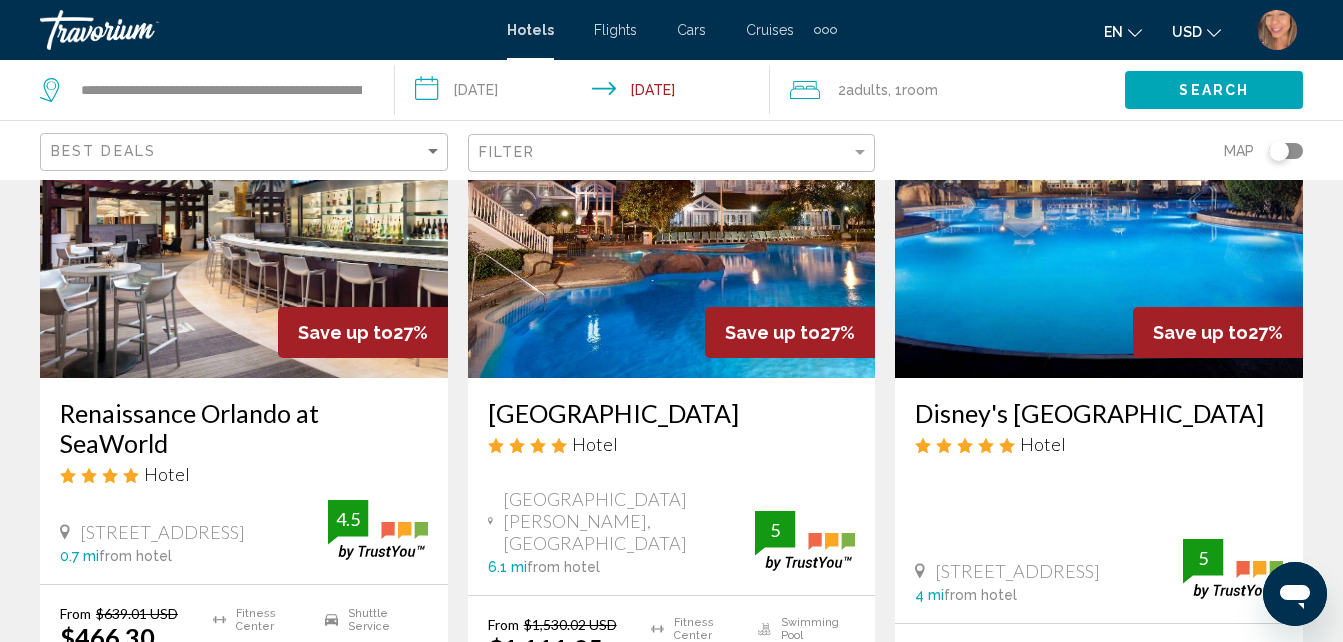 drag, startPoint x: 57, startPoint y: 348, endPoint x: 172, endPoint y: 396, distance: 124.61541 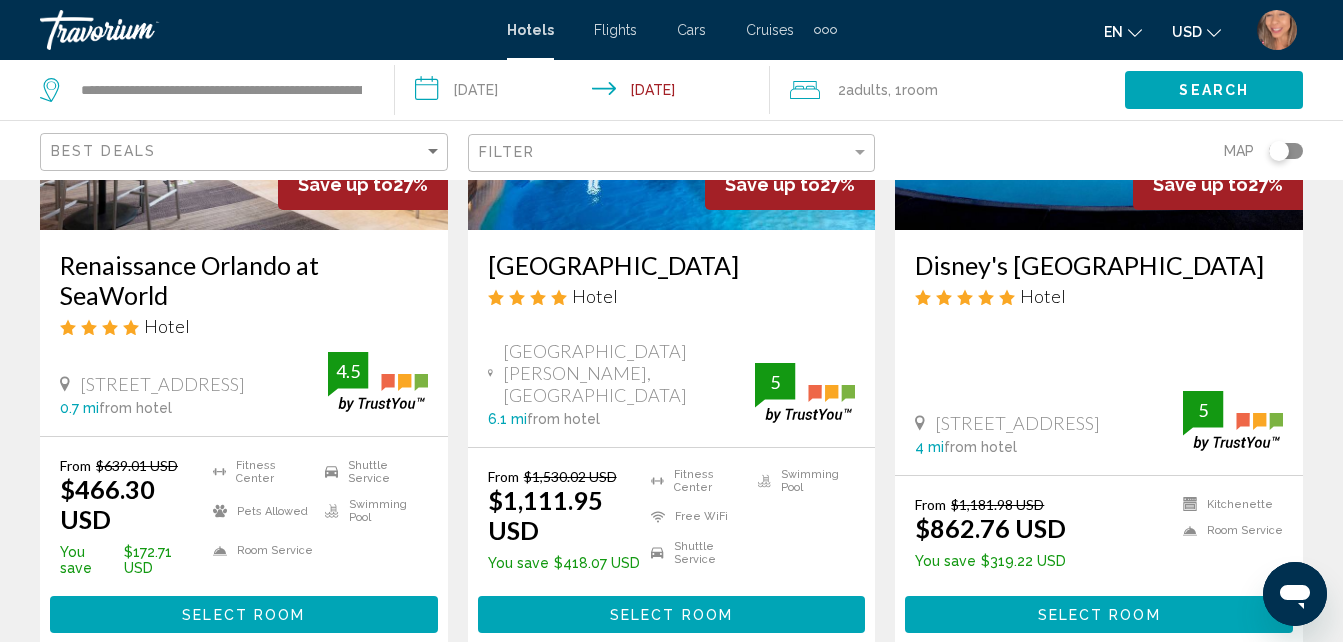 scroll, scrollTop: 2700, scrollLeft: 0, axis: vertical 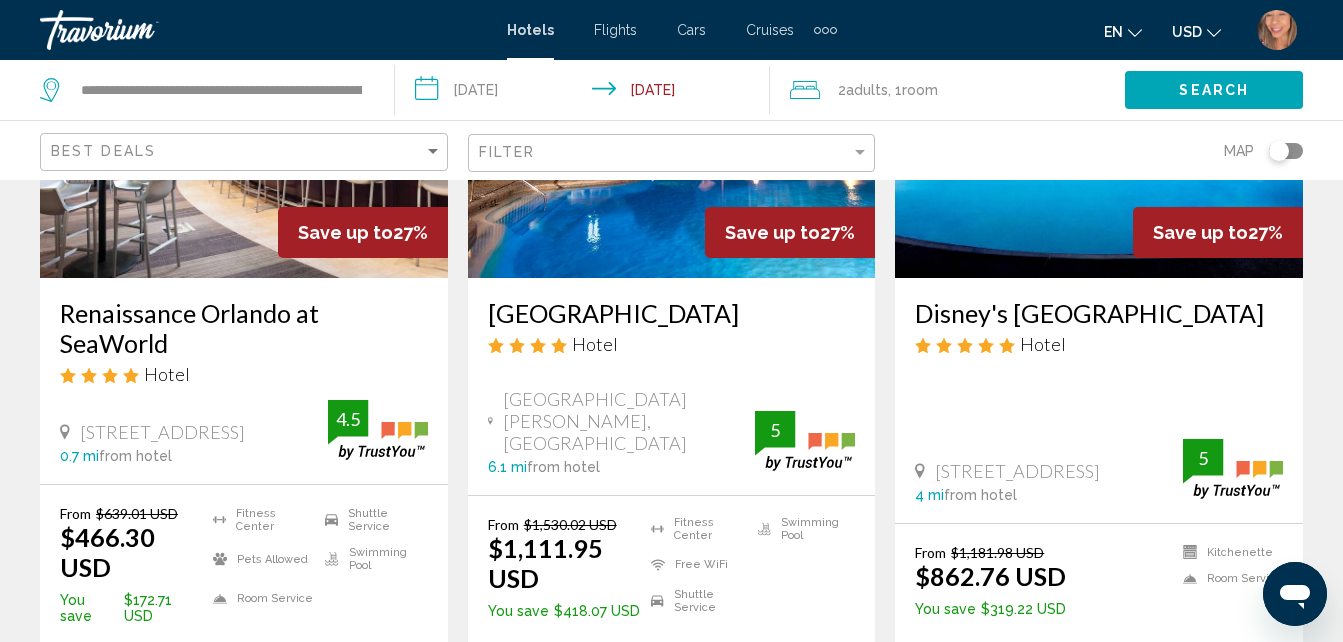 click on "Select Room" at bounding box center (243, 663) 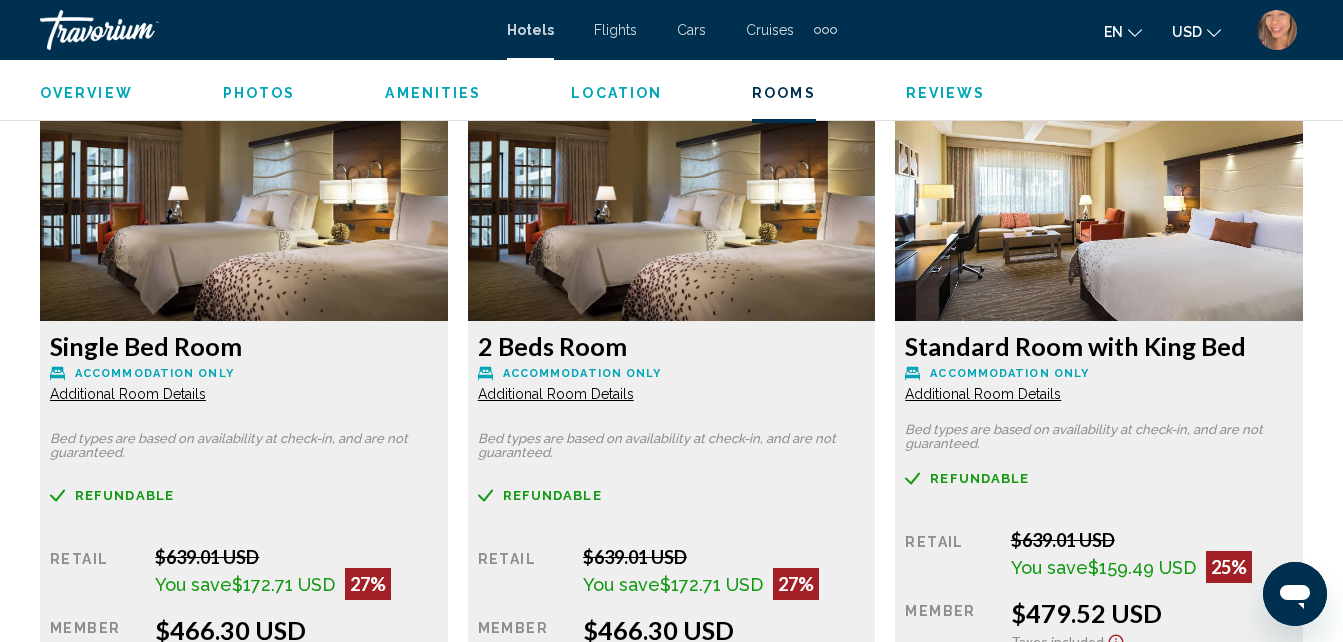 scroll, scrollTop: 3211, scrollLeft: 0, axis: vertical 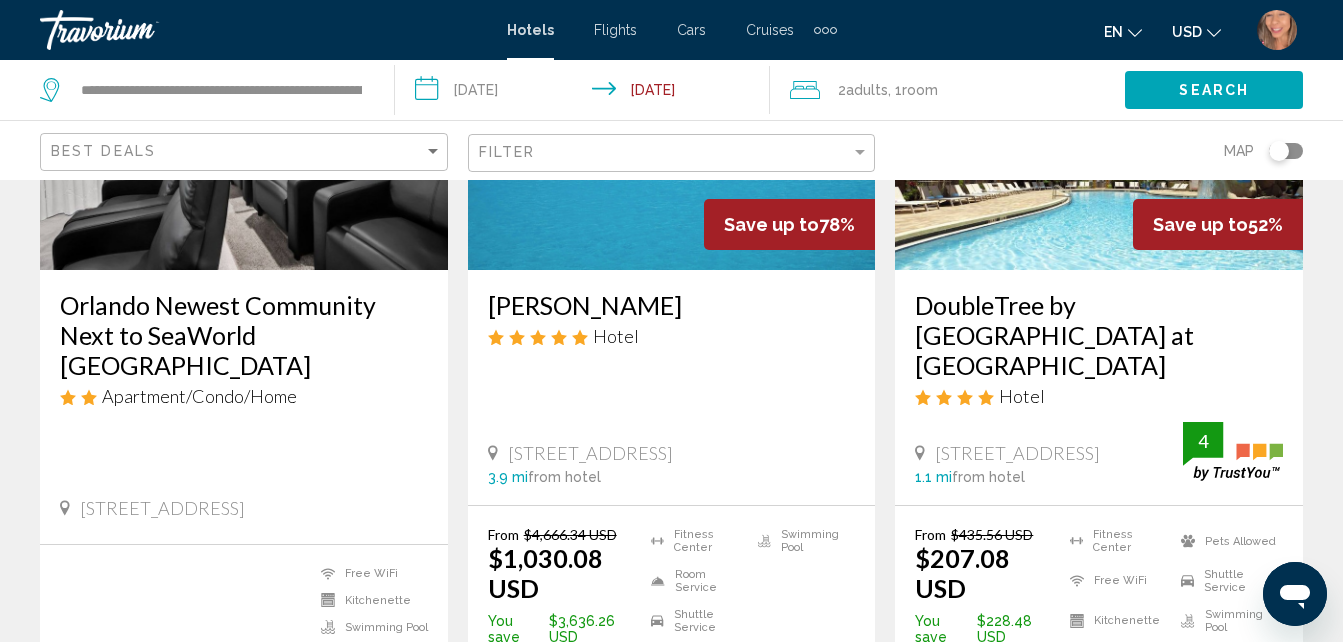 click on "[PERSON_NAME]
Hotel" at bounding box center (672, 326) 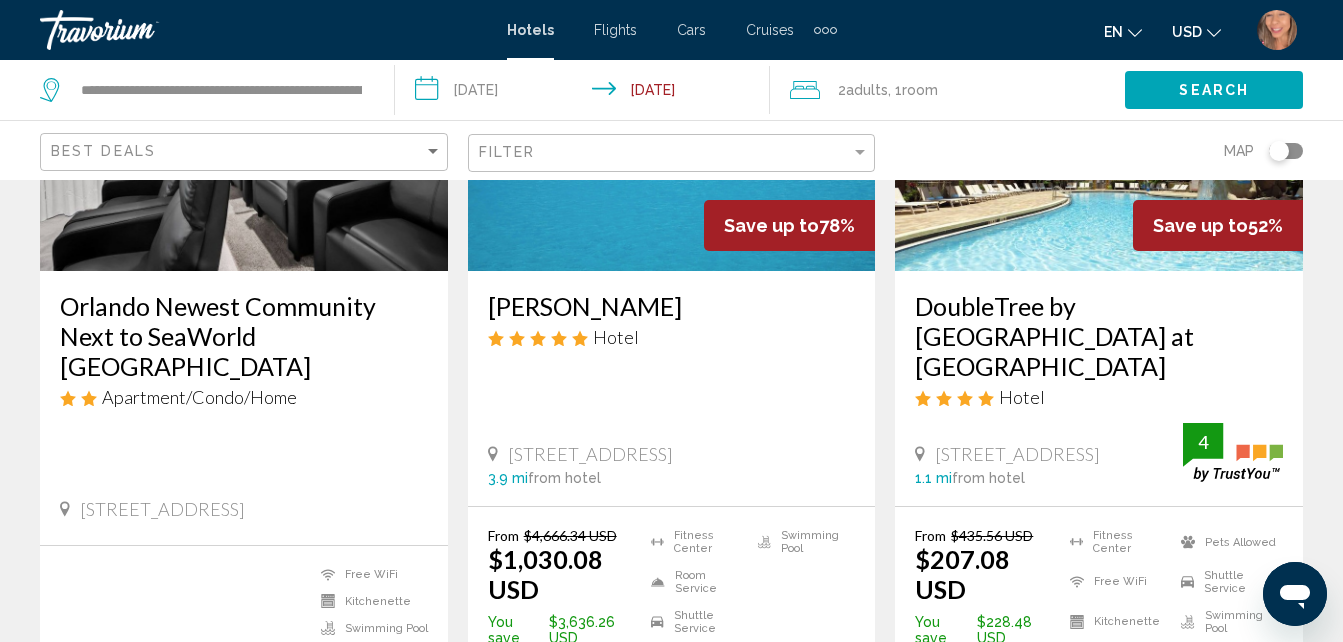 scroll, scrollTop: 300, scrollLeft: 0, axis: vertical 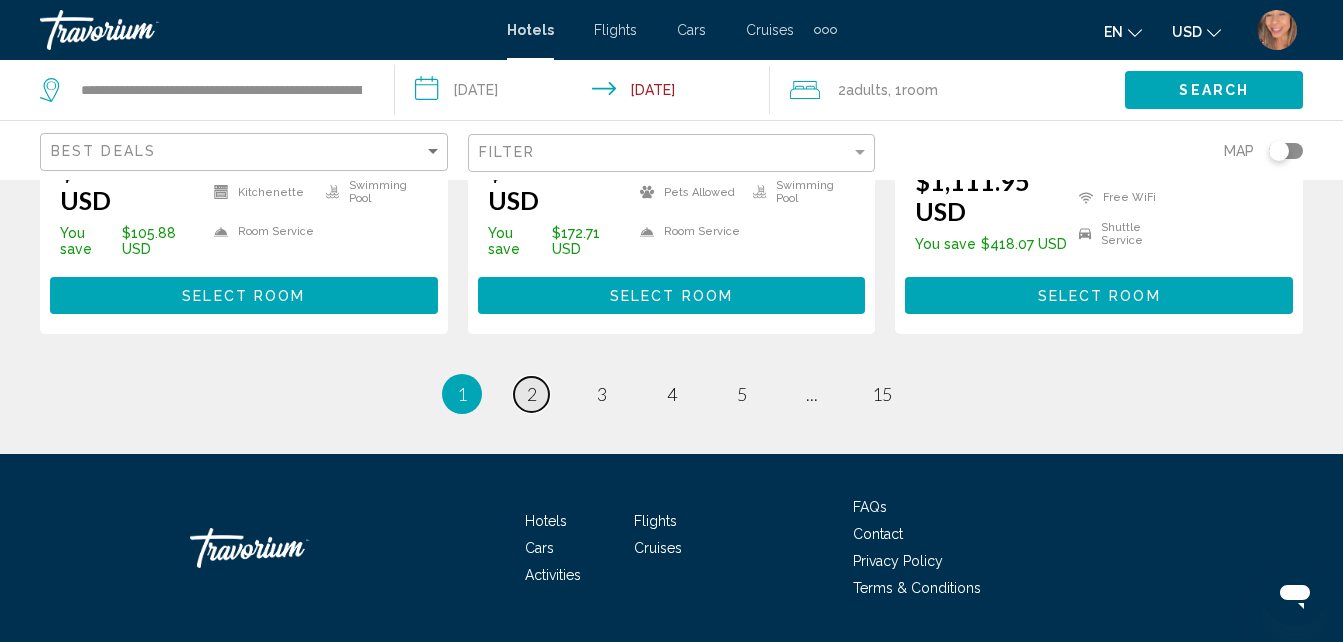 click on "2" at bounding box center (532, 394) 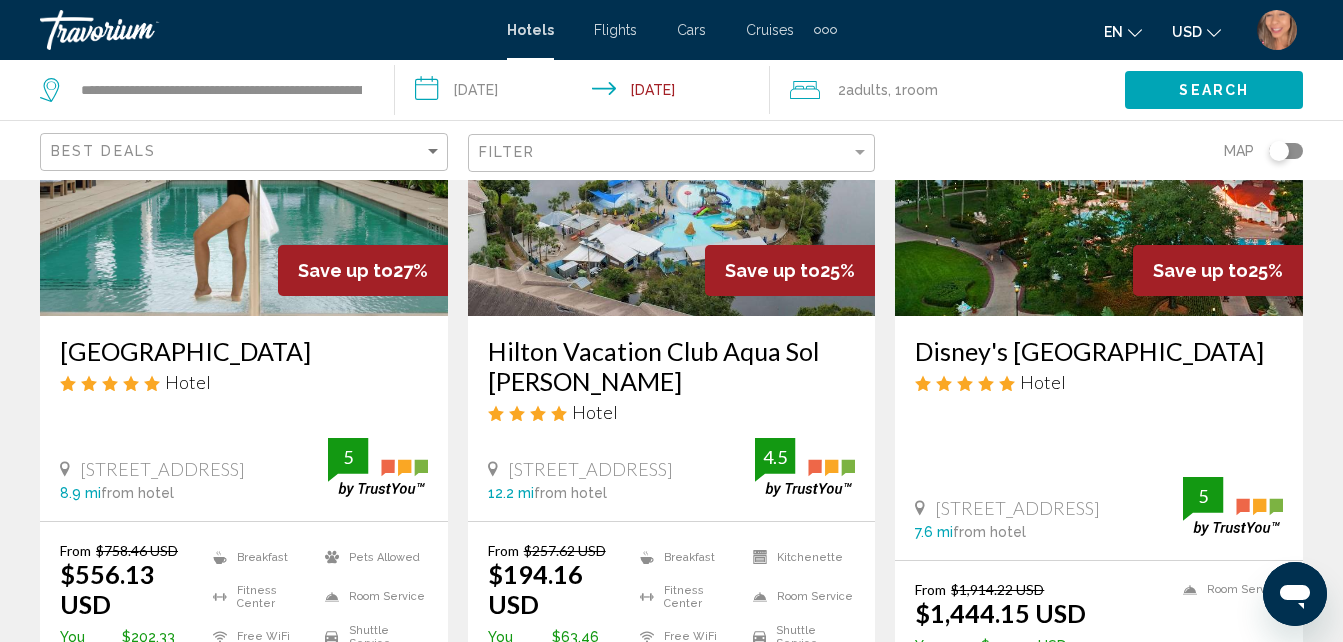 scroll, scrollTop: 300, scrollLeft: 0, axis: vertical 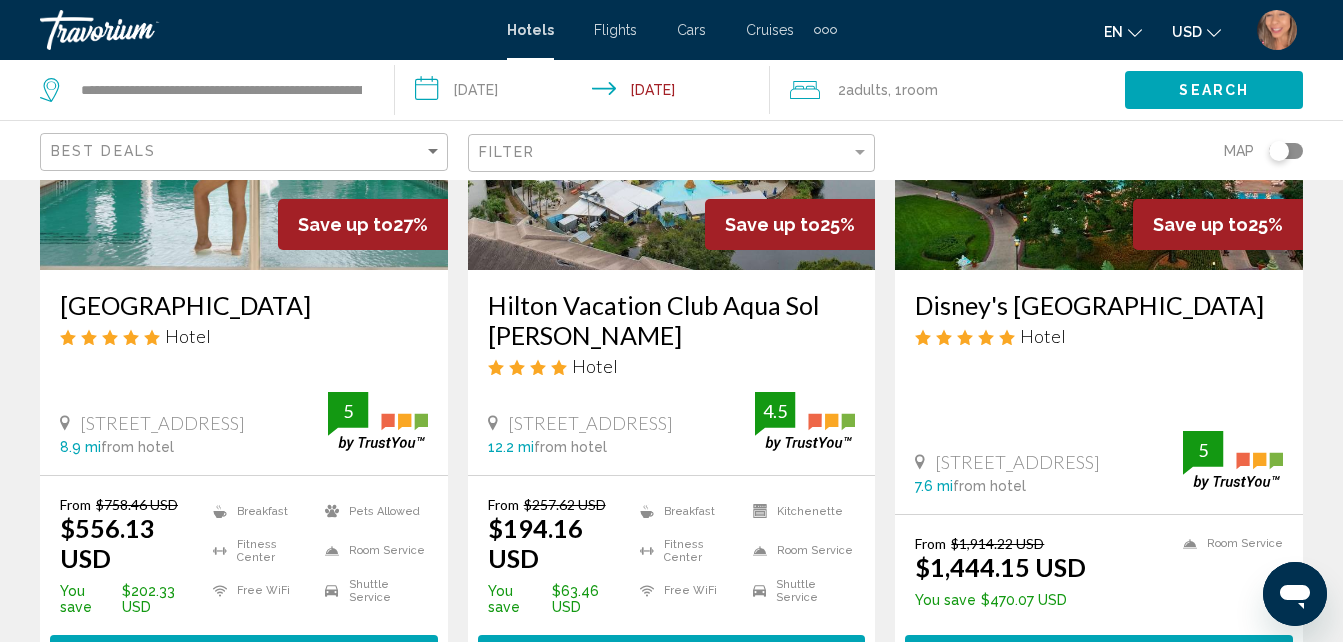 click on "Disney's [GEOGRAPHIC_DATA]" at bounding box center [1099, 305] 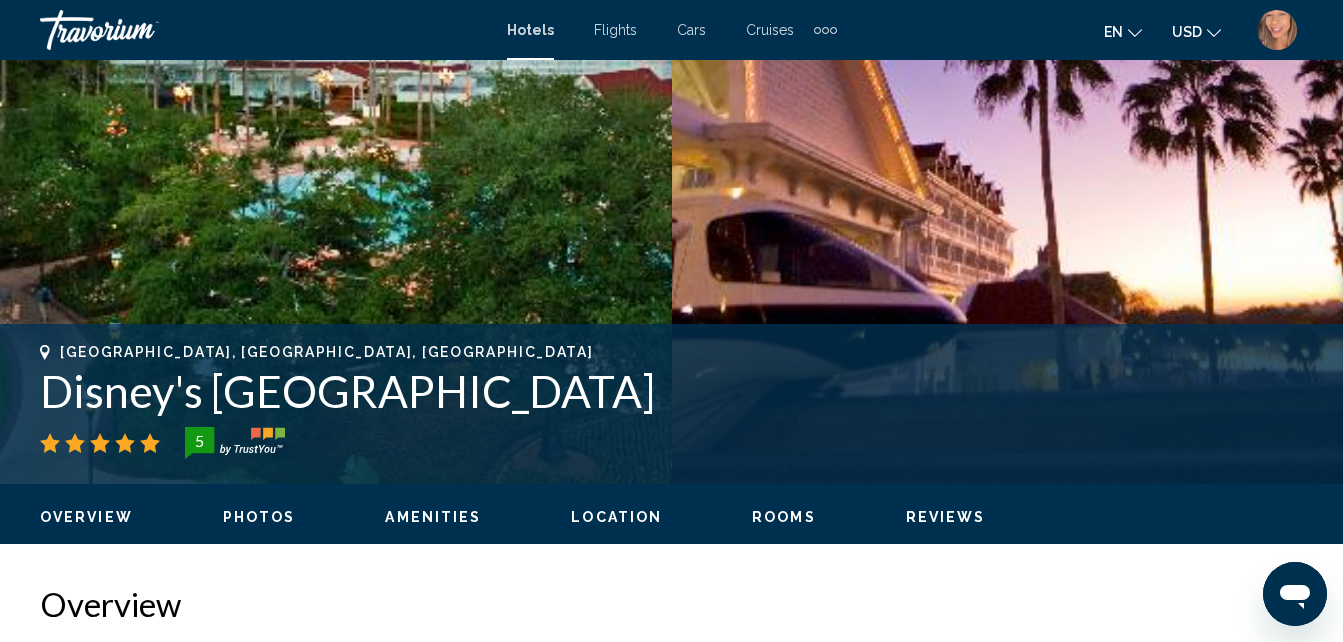 scroll, scrollTop: 514, scrollLeft: 0, axis: vertical 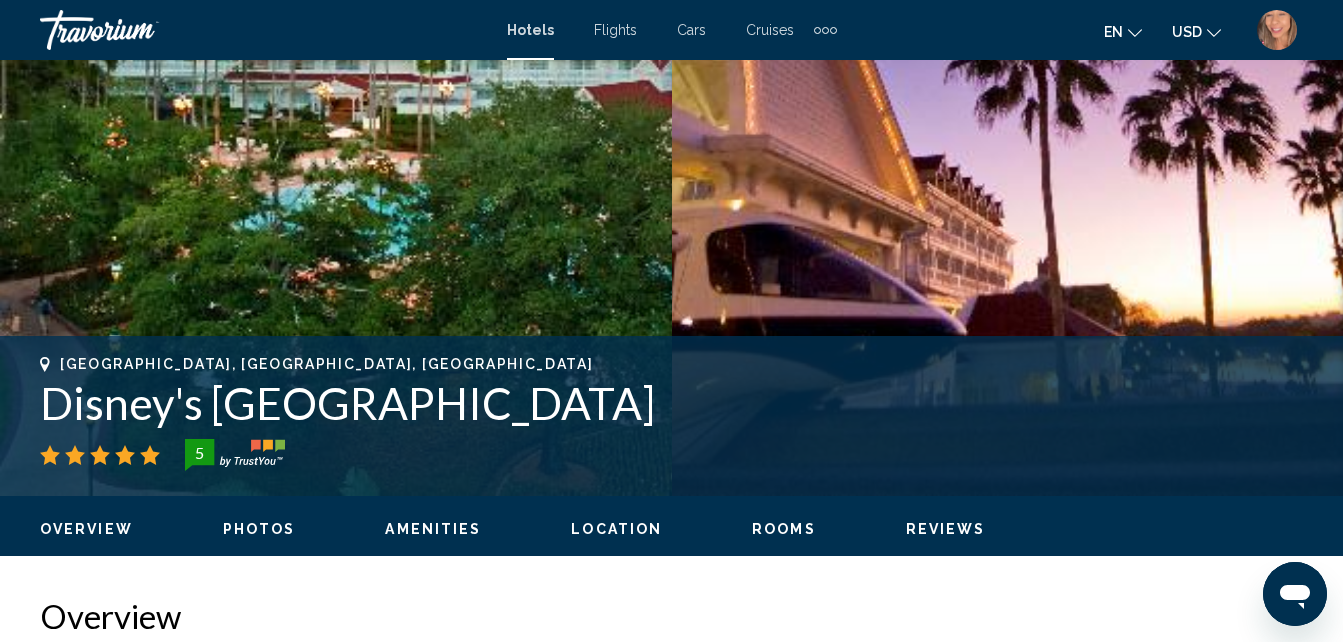 drag, startPoint x: 54, startPoint y: 394, endPoint x: 774, endPoint y: 419, distance: 720.4339 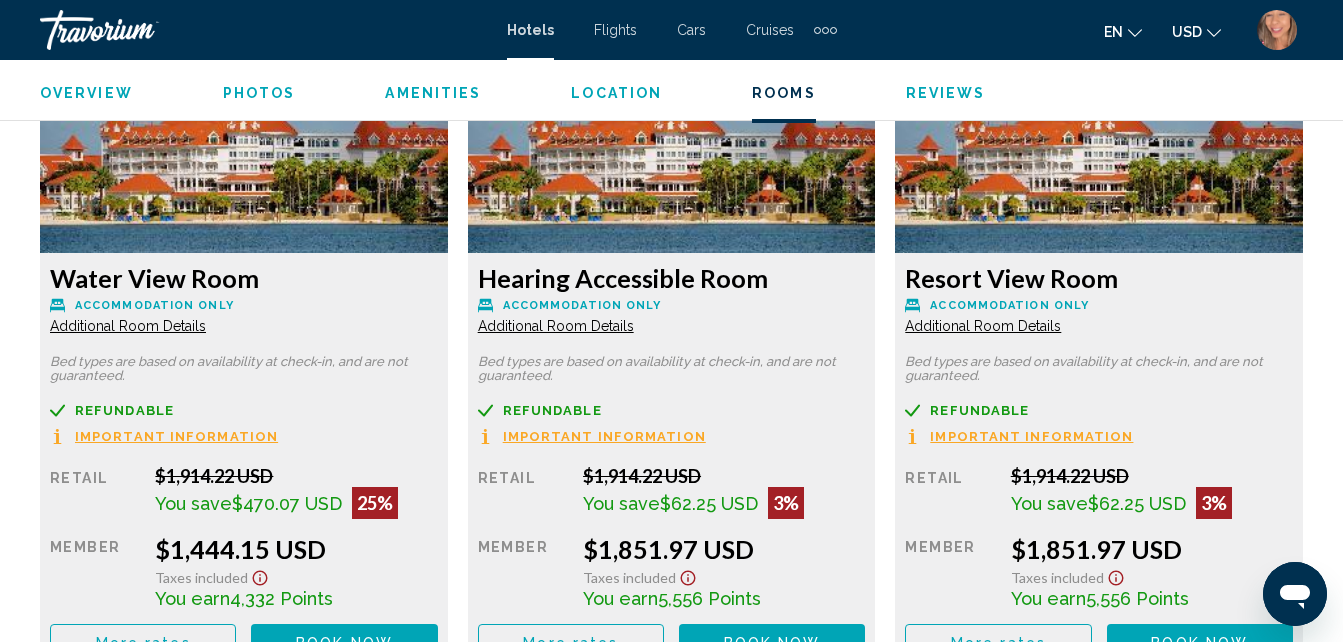 scroll, scrollTop: 3214, scrollLeft: 0, axis: vertical 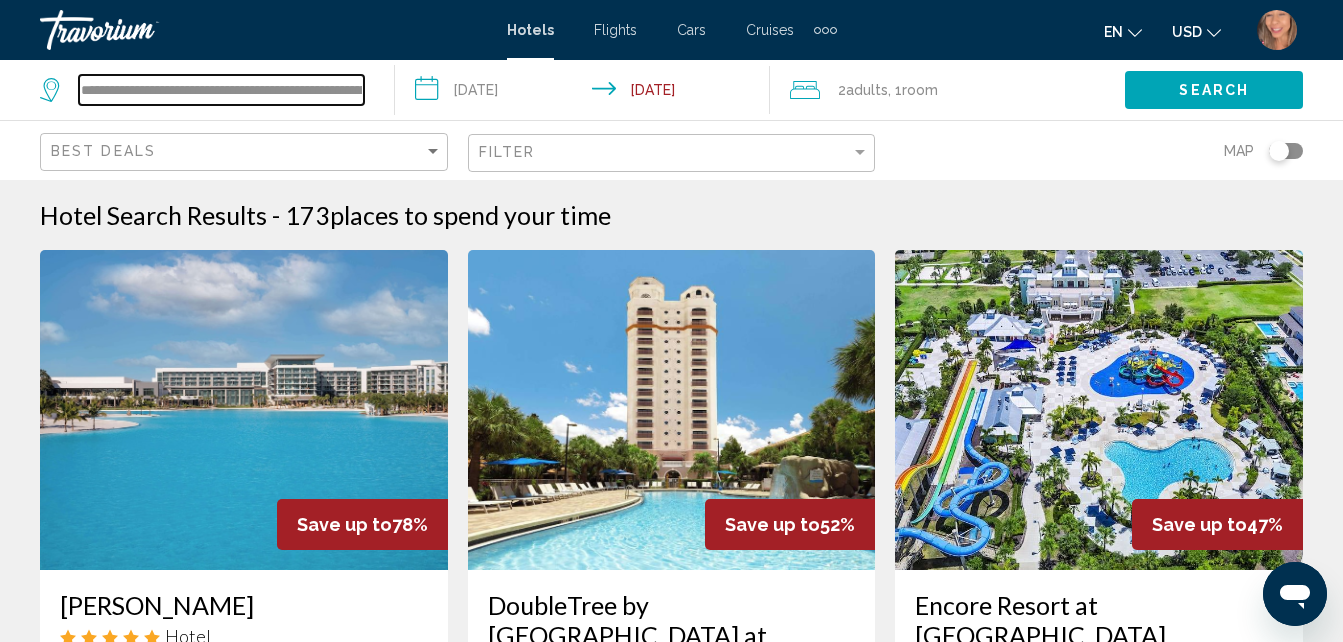 click on "**********" at bounding box center [221, 90] 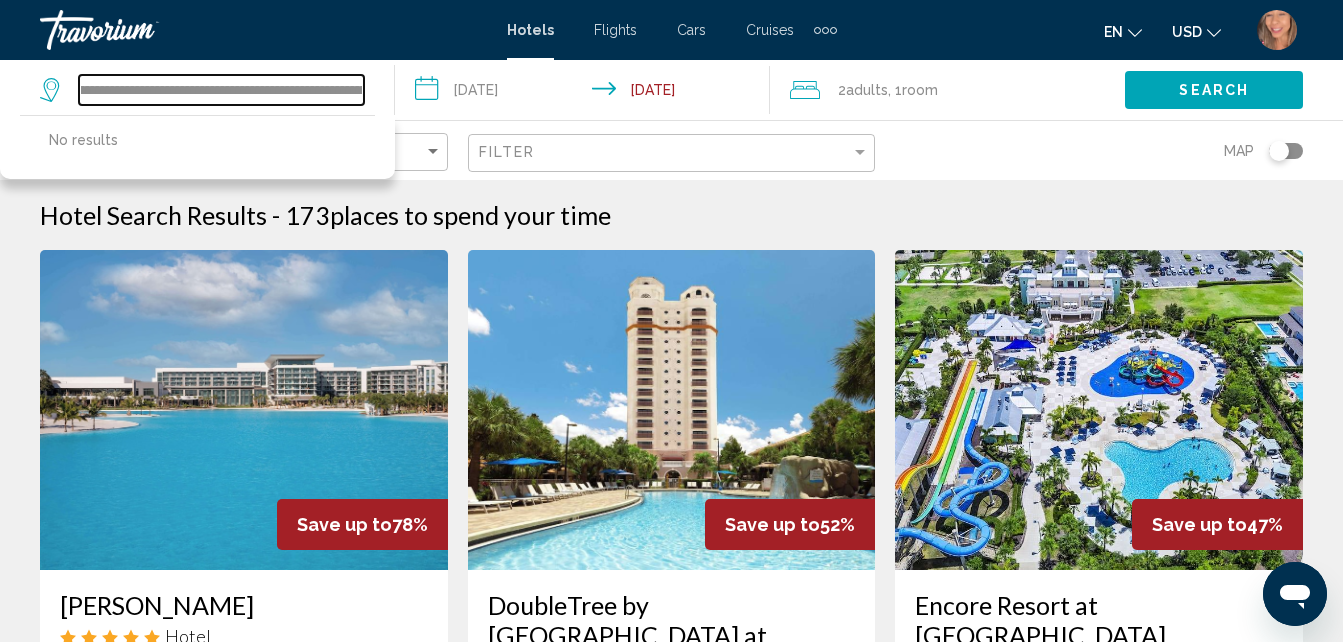 scroll, scrollTop: 0, scrollLeft: 0, axis: both 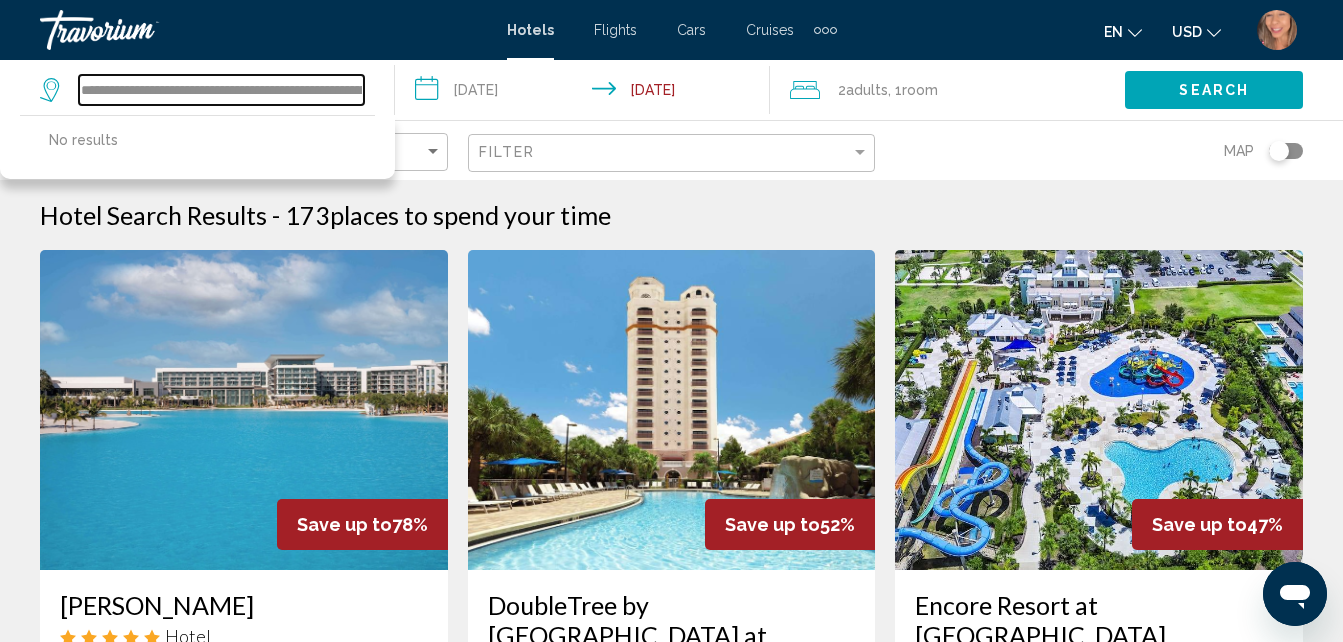 drag, startPoint x: 358, startPoint y: 93, endPoint x: 51, endPoint y: 125, distance: 308.66324 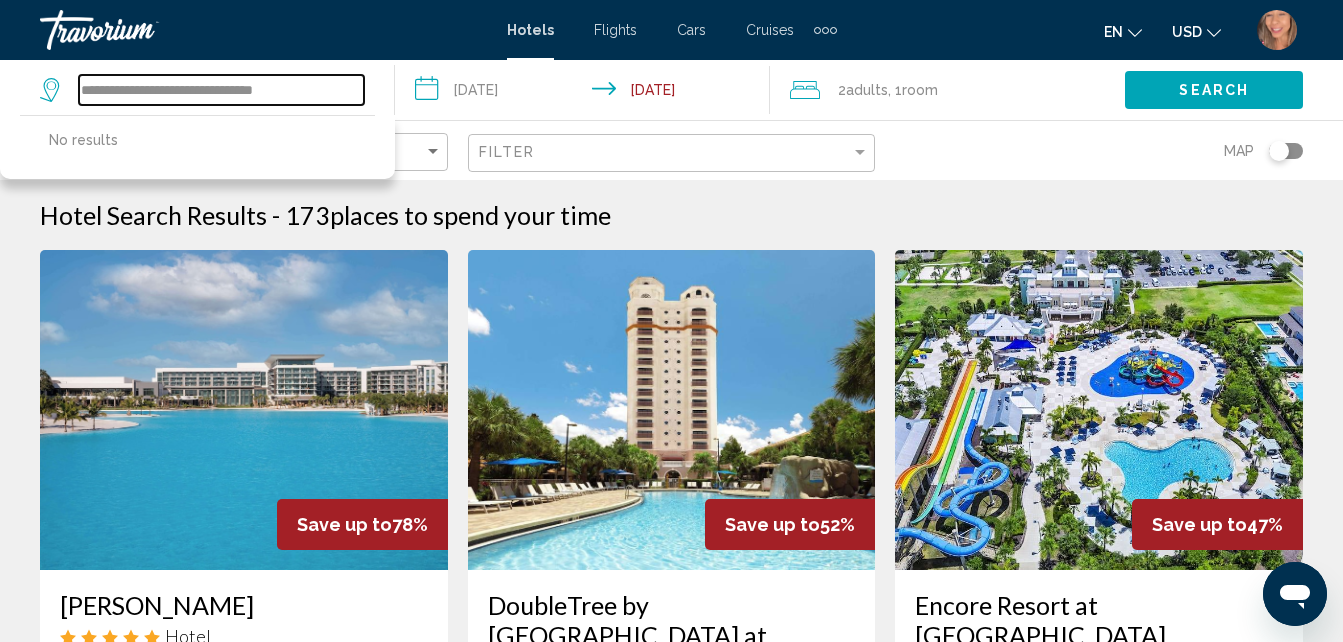 drag, startPoint x: 319, startPoint y: 89, endPoint x: 62, endPoint y: 98, distance: 257.15753 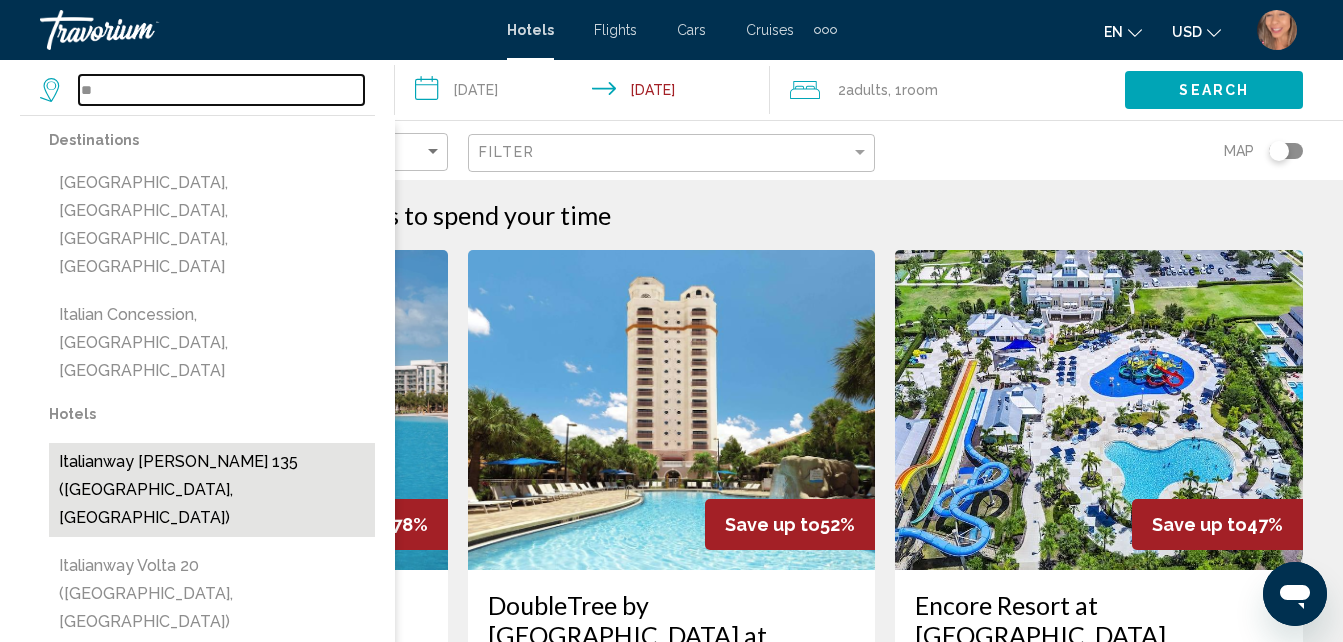 type on "*" 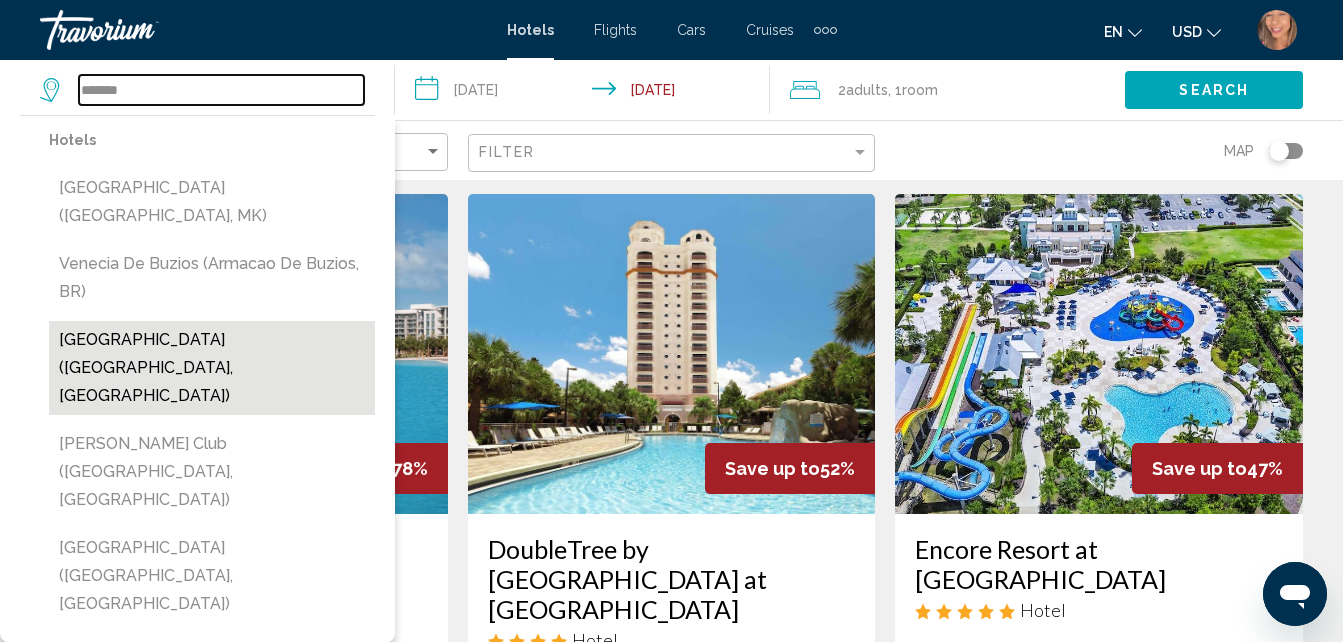scroll, scrollTop: 0, scrollLeft: 0, axis: both 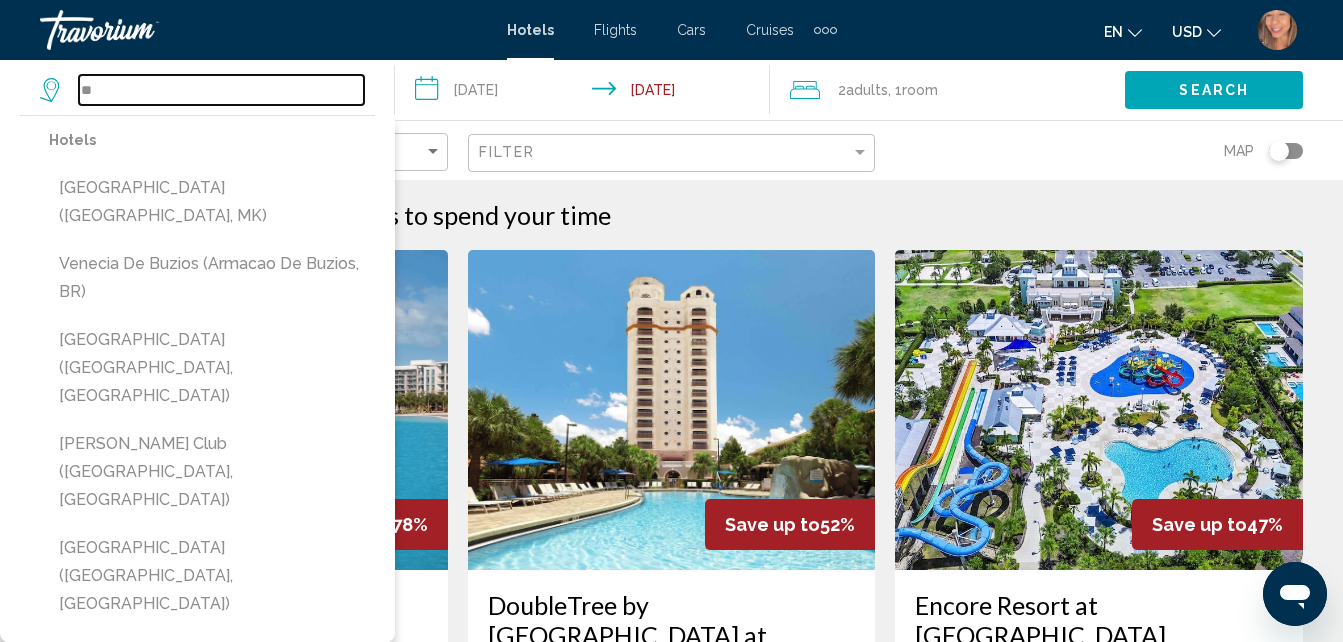 type on "*" 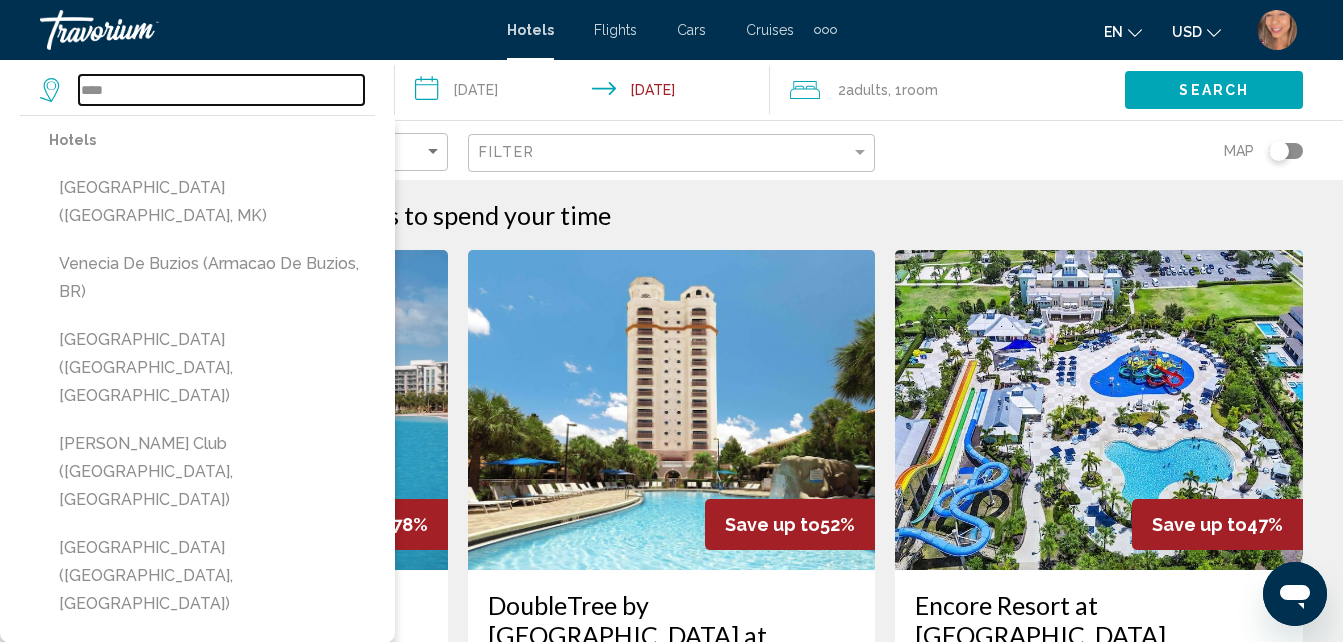 type on "*****" 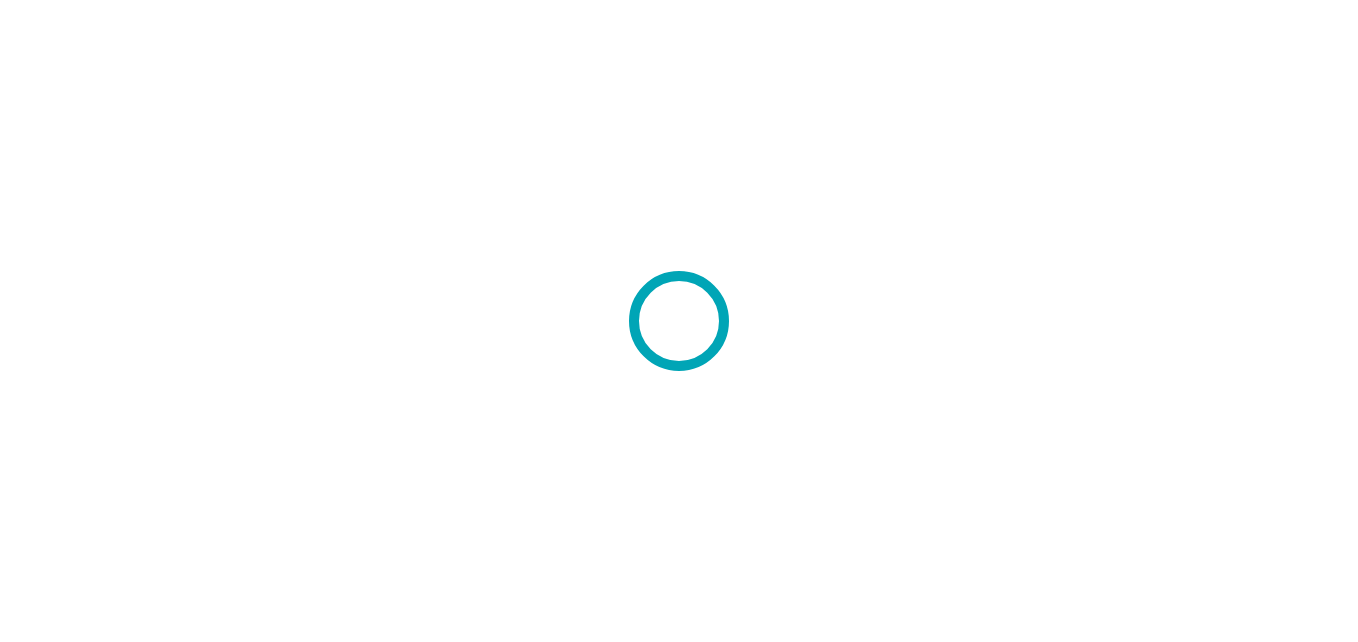 scroll, scrollTop: 0, scrollLeft: 0, axis: both 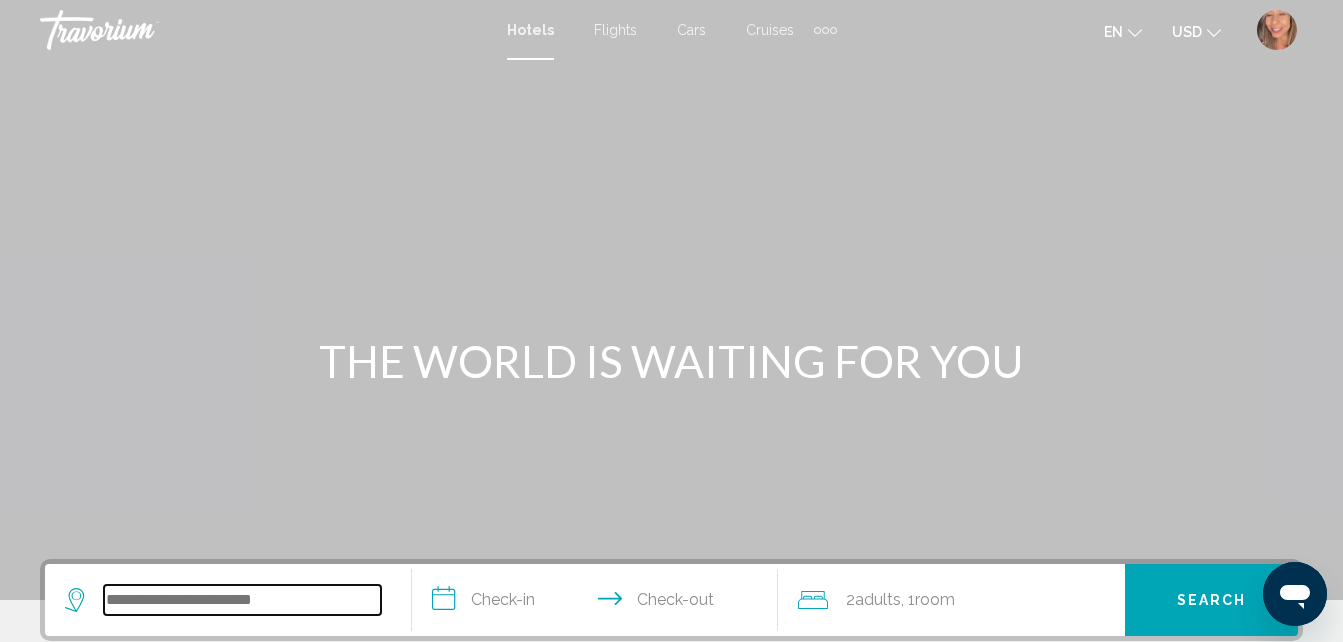 click at bounding box center (242, 600) 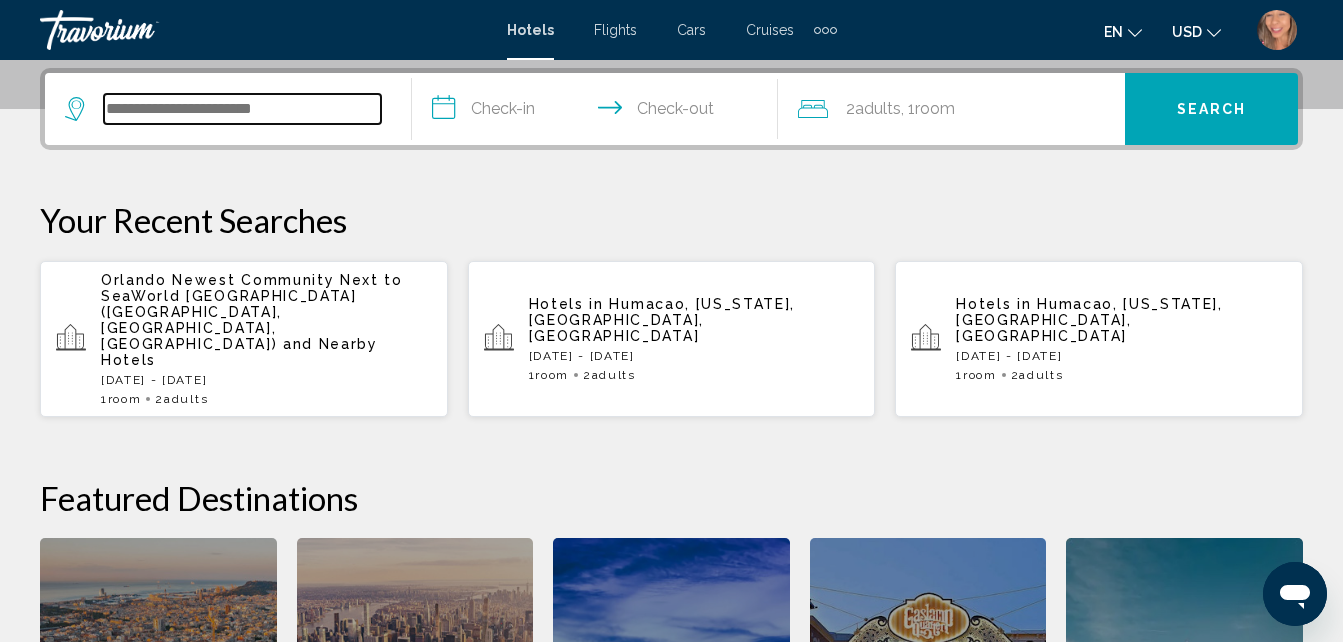 scroll, scrollTop: 494, scrollLeft: 0, axis: vertical 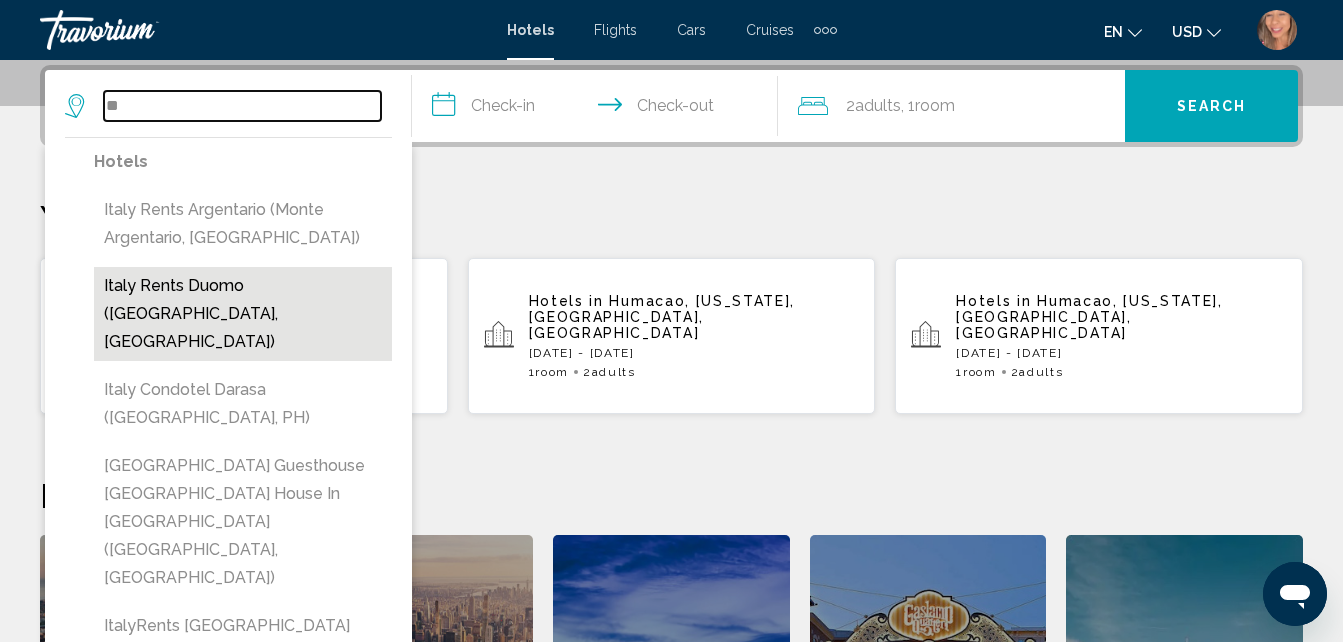 type on "*" 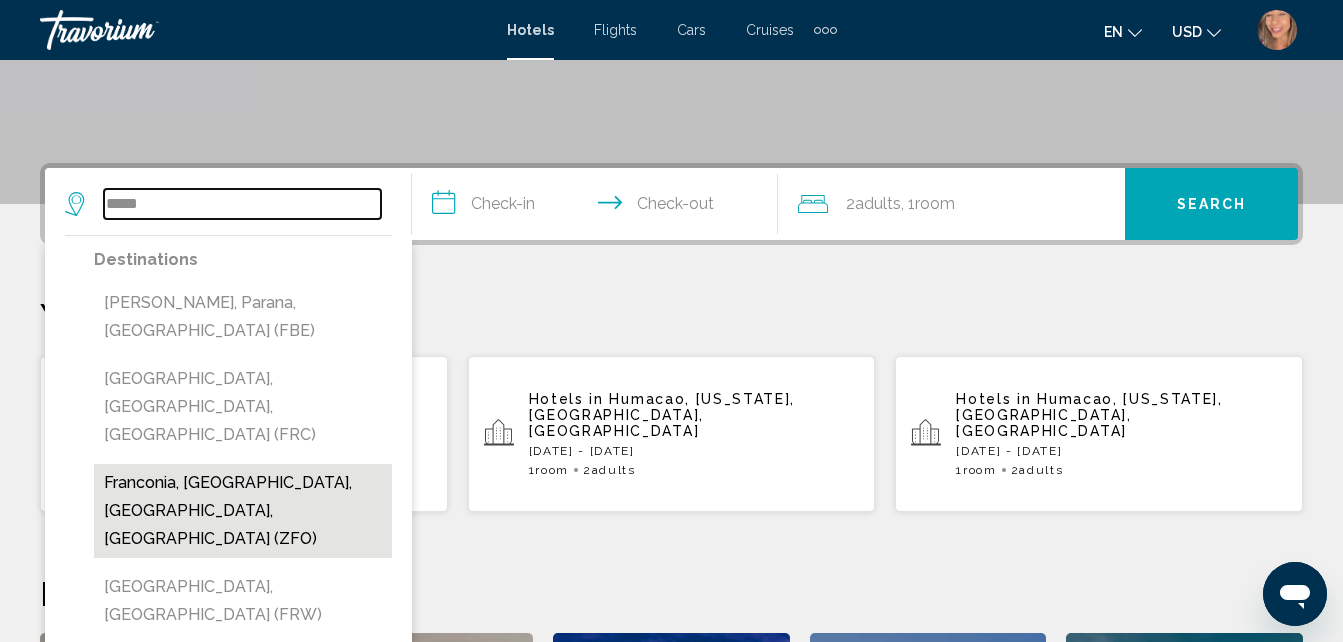 scroll, scrollTop: 394, scrollLeft: 0, axis: vertical 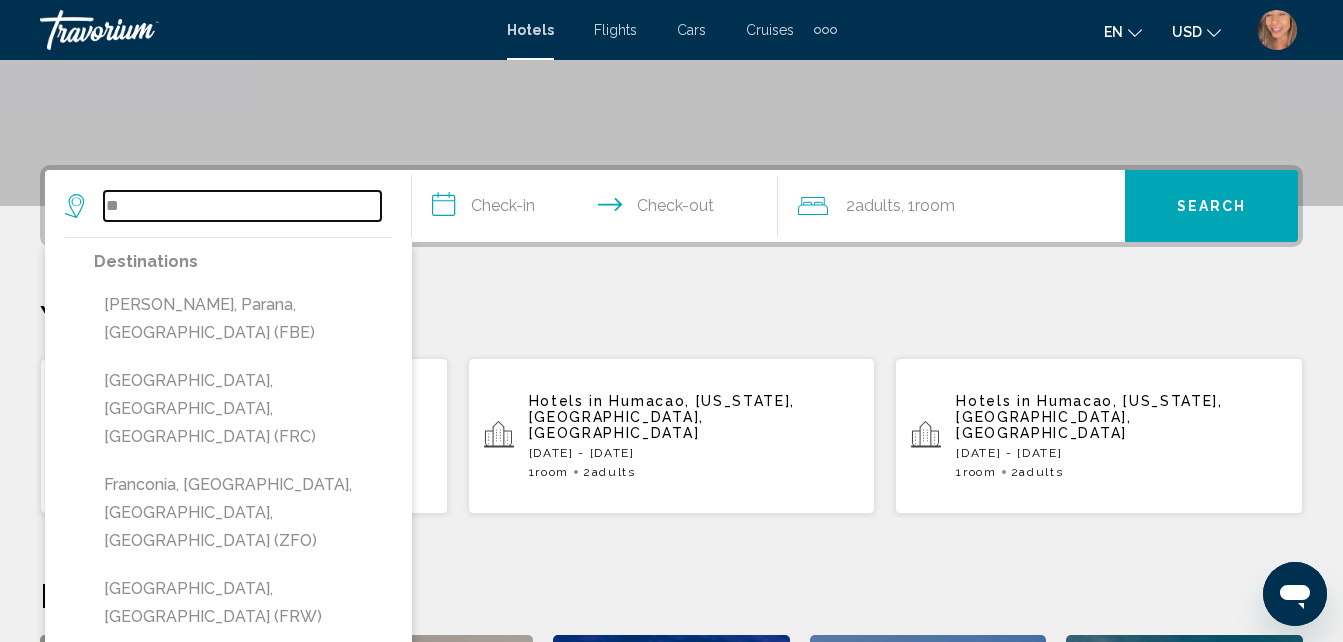 type on "*" 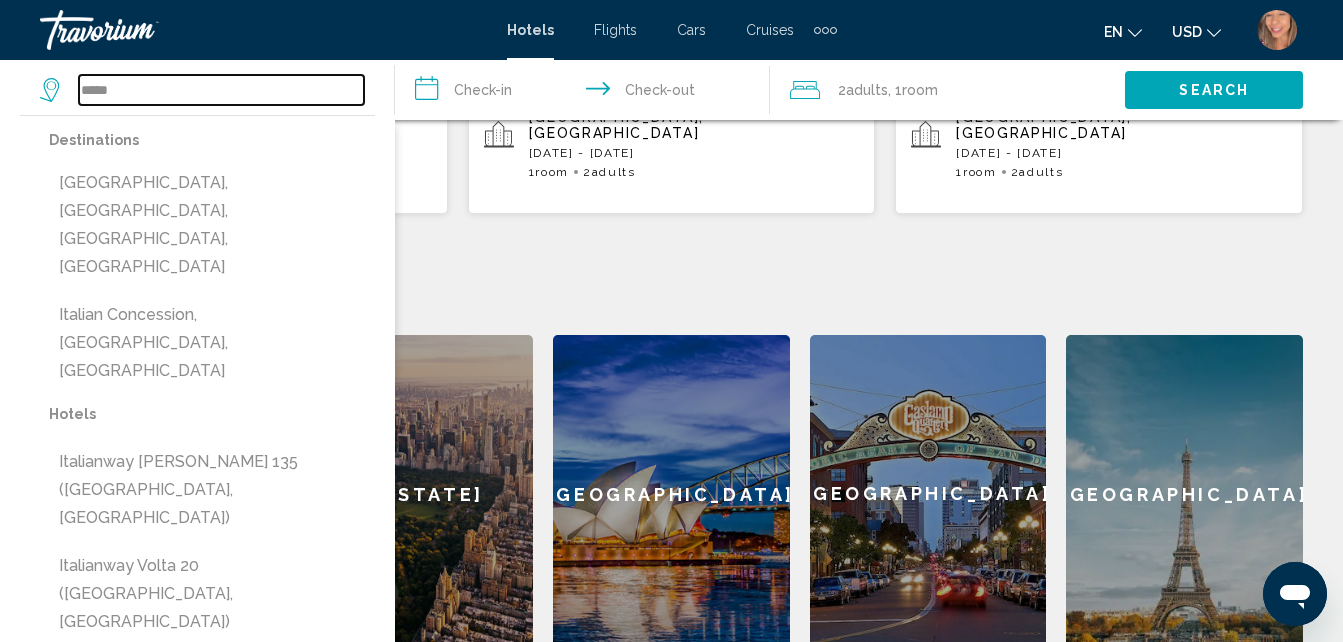 scroll, scrollTop: 594, scrollLeft: 0, axis: vertical 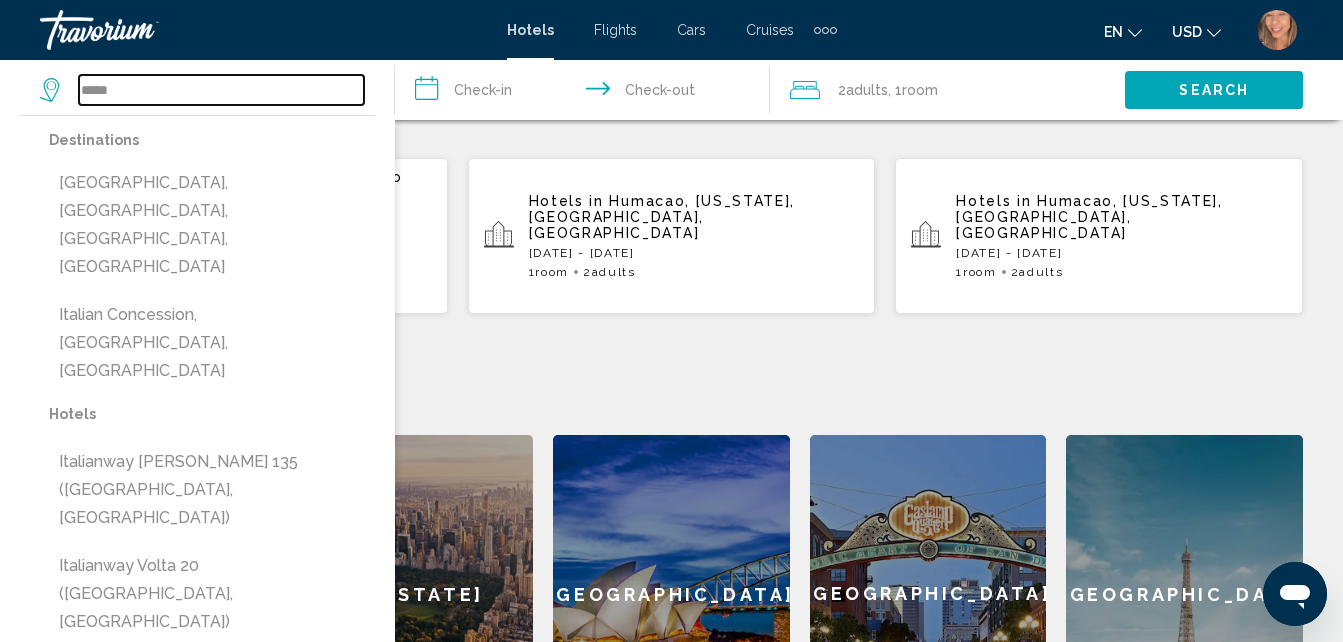 click on "*****" at bounding box center (221, 90) 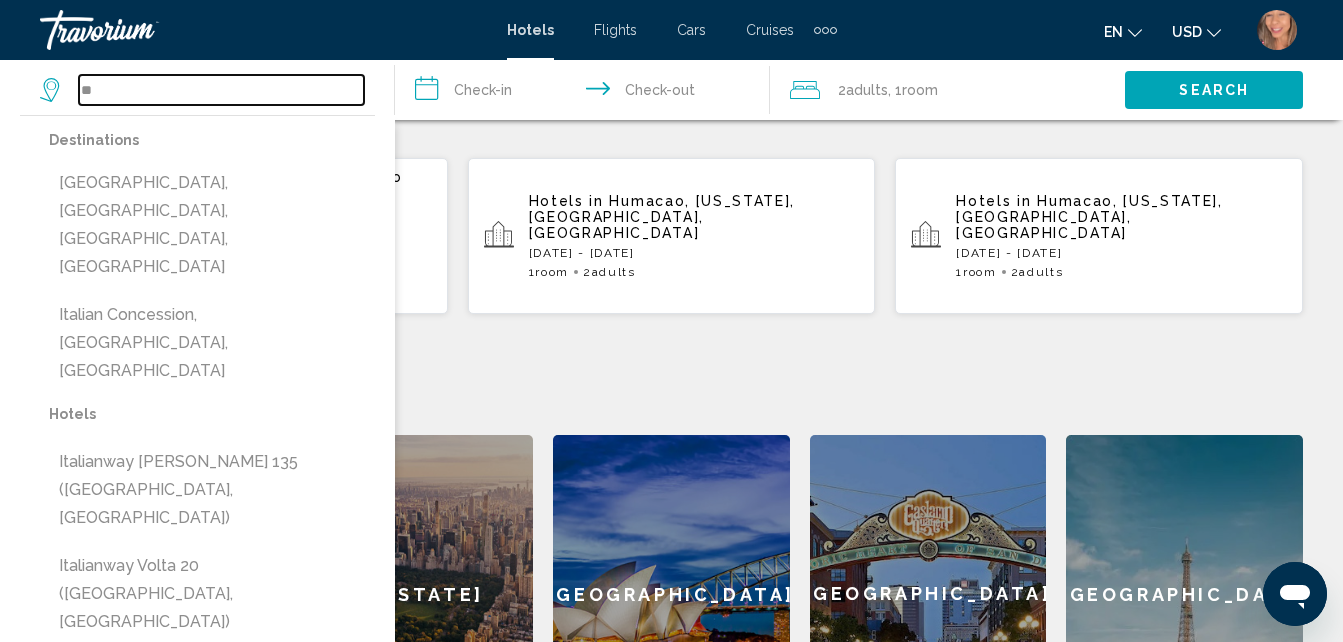 type on "*" 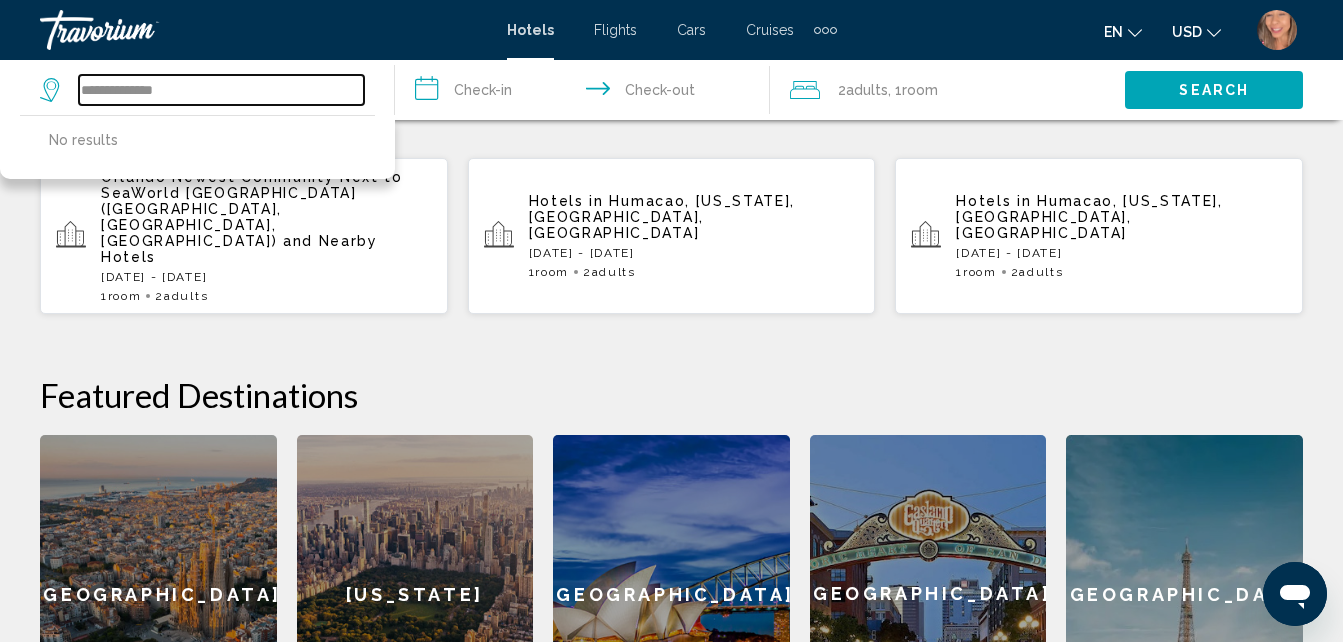 drag, startPoint x: 173, startPoint y: 97, endPoint x: 132, endPoint y: 91, distance: 41.4367 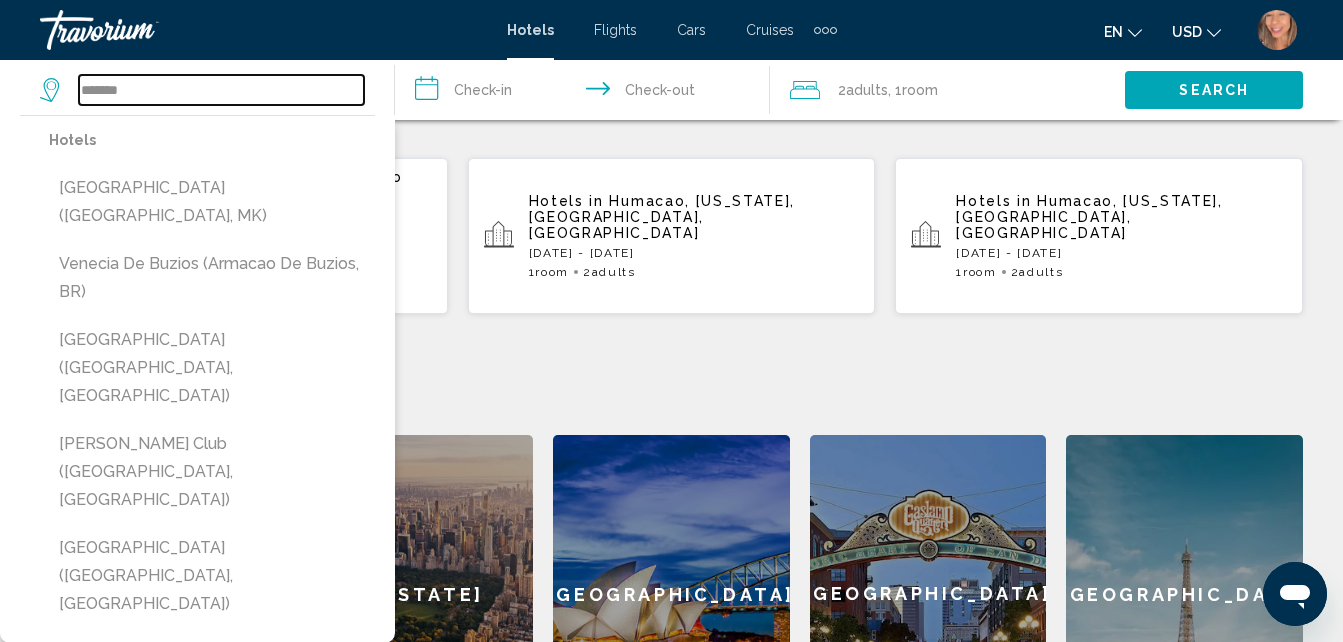 type on "*******" 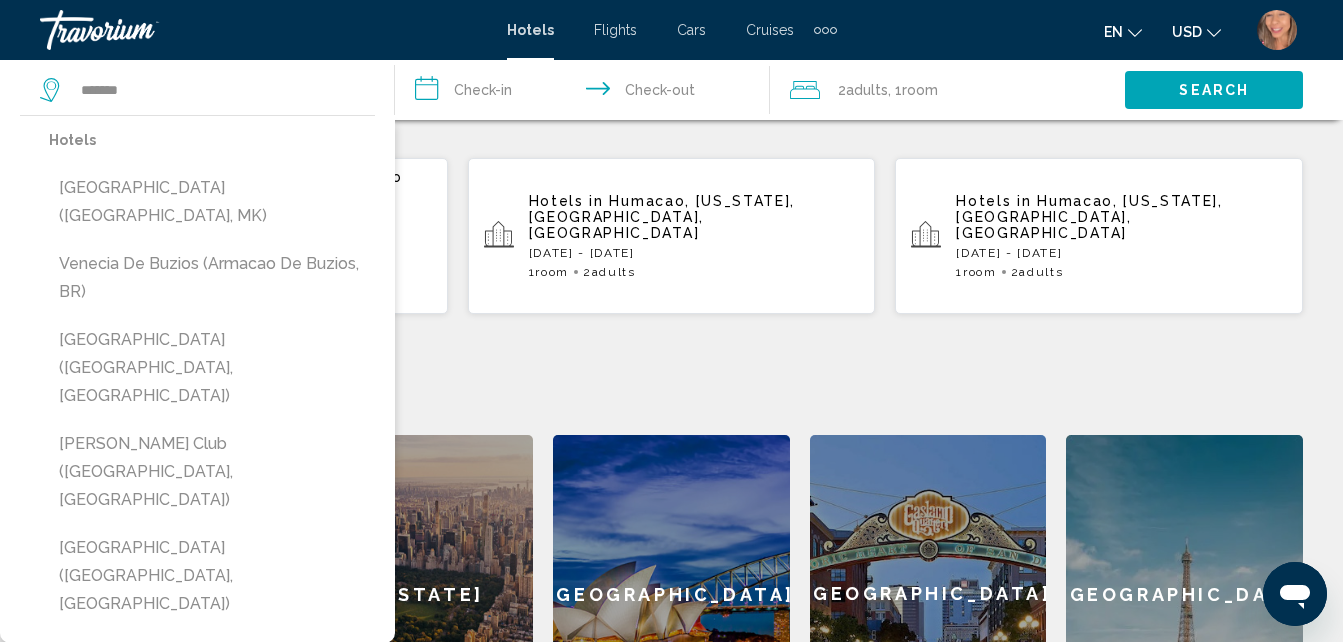 click on "[GEOGRAPHIC_DATA]" 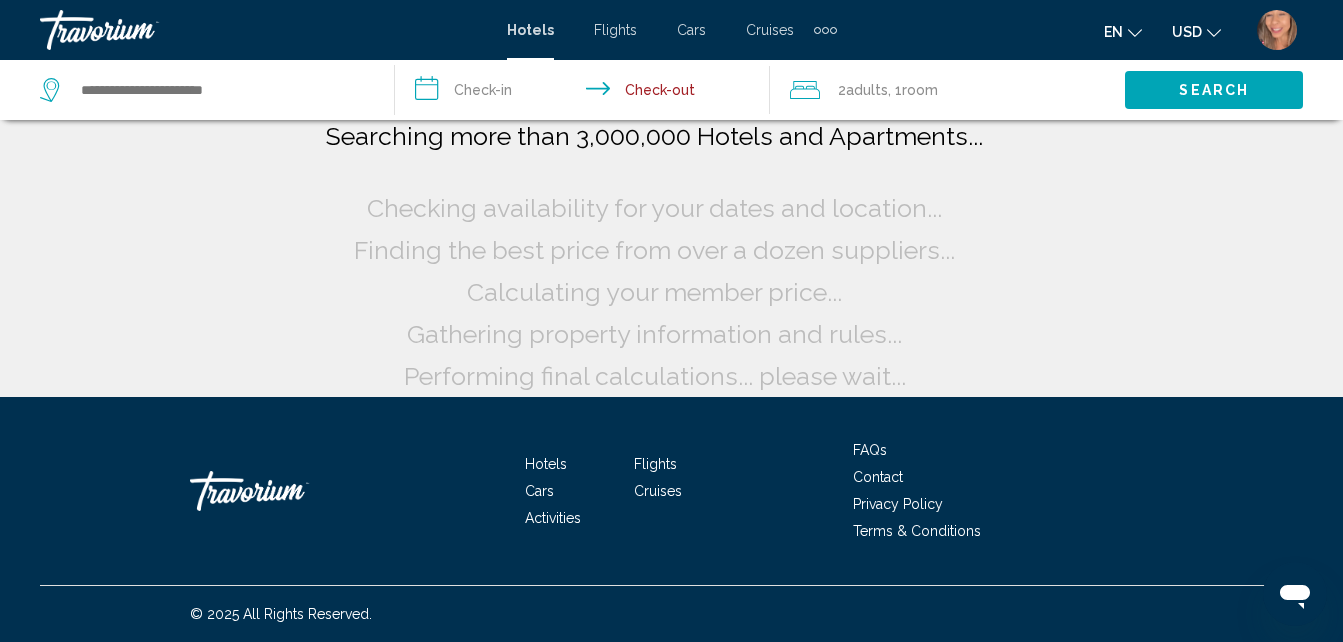 scroll, scrollTop: 0, scrollLeft: 0, axis: both 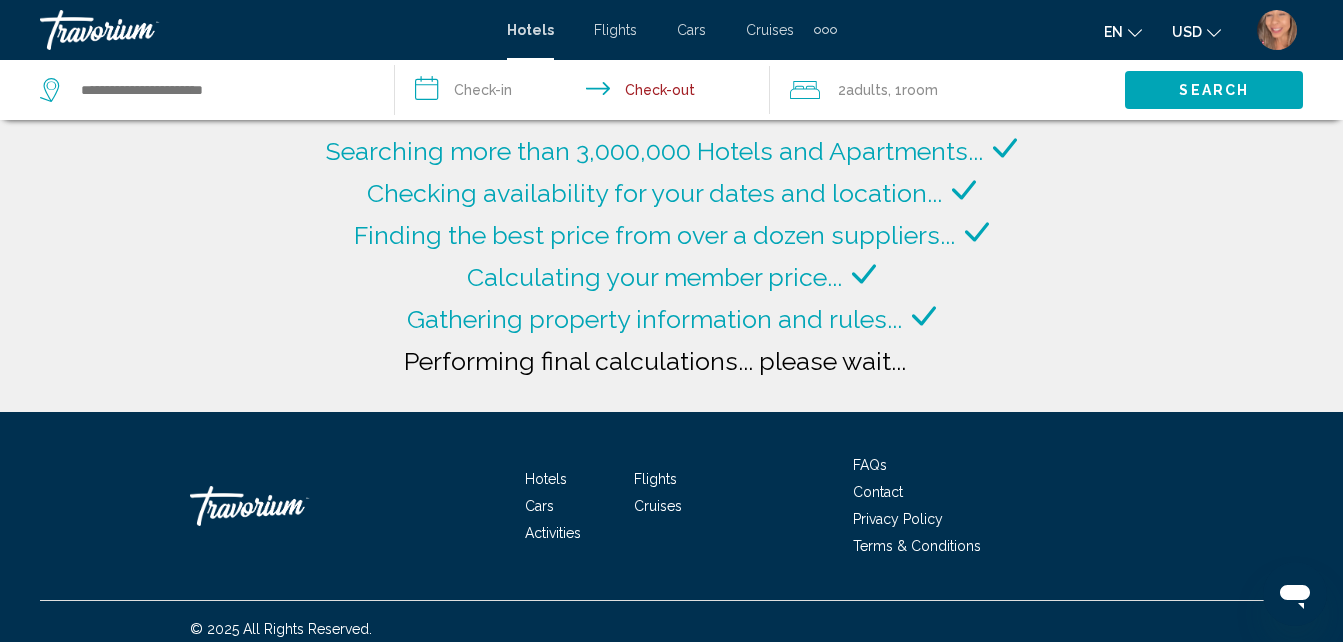 type on "**********" 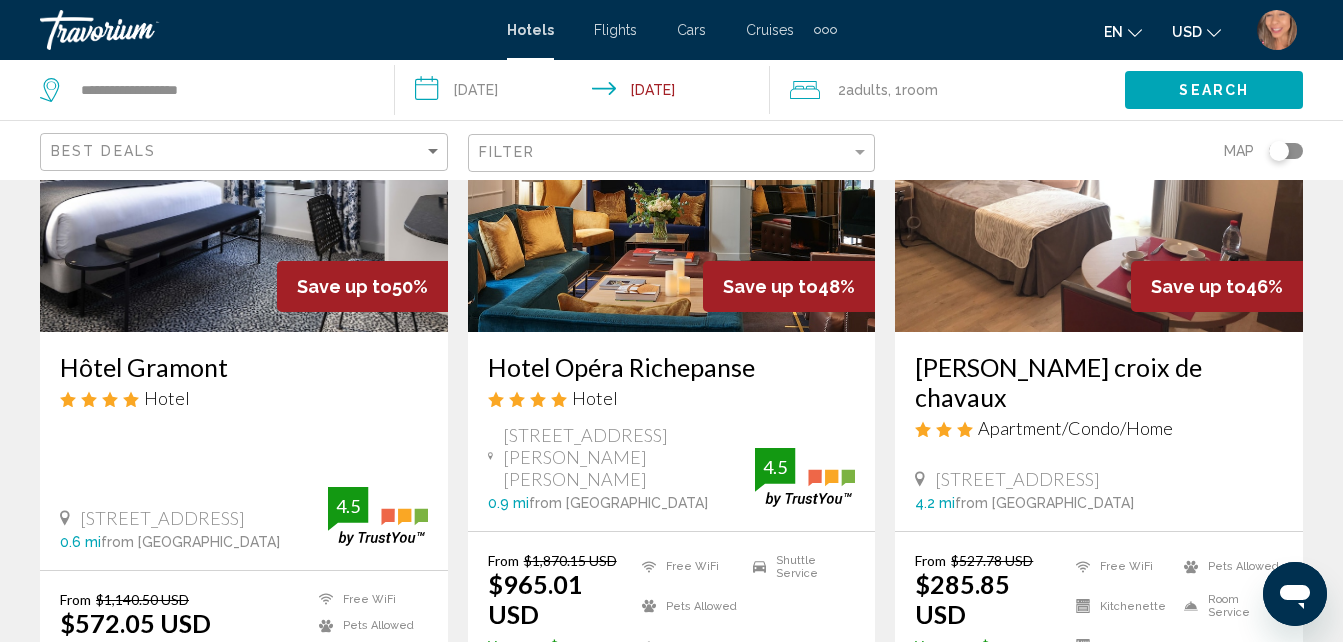 scroll, scrollTop: 300, scrollLeft: 0, axis: vertical 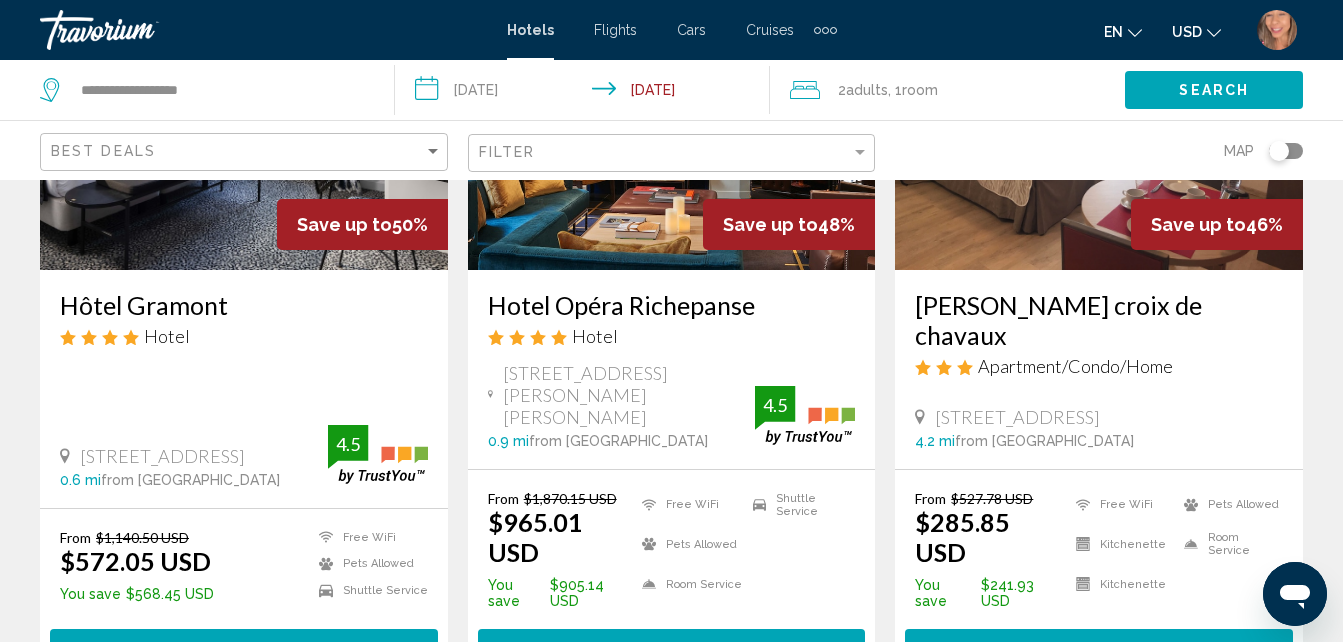 click on "Hôtel Gramont" at bounding box center (244, 305) 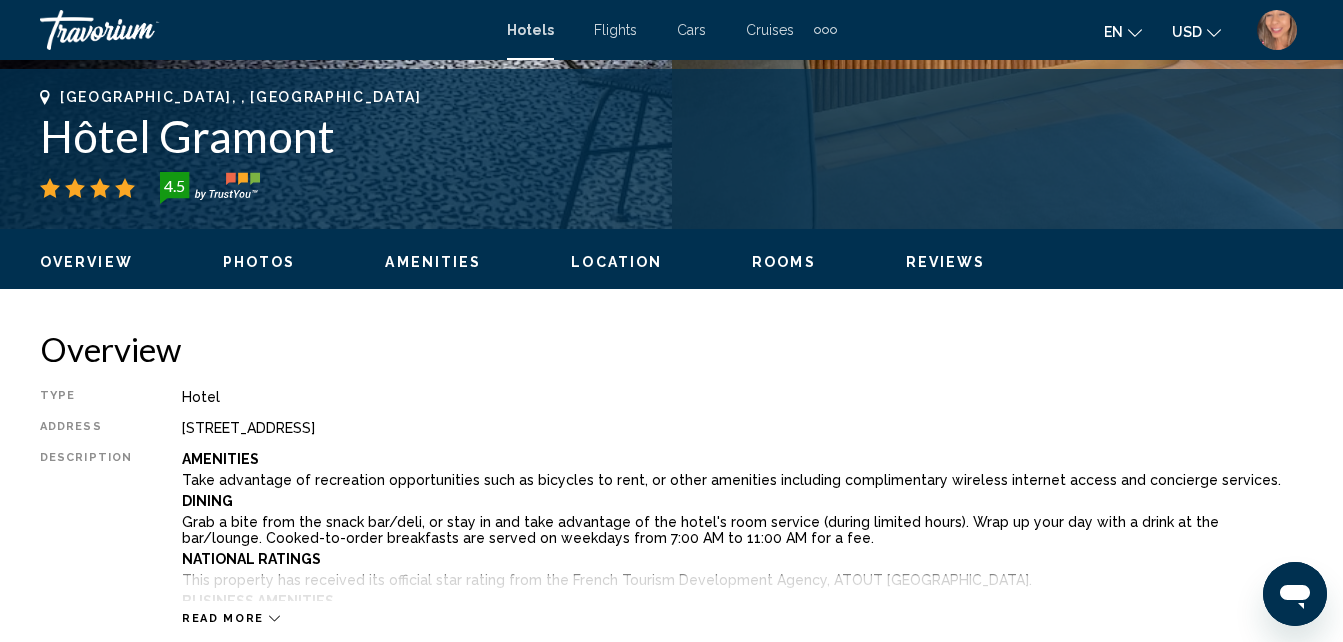 scroll, scrollTop: 714, scrollLeft: 0, axis: vertical 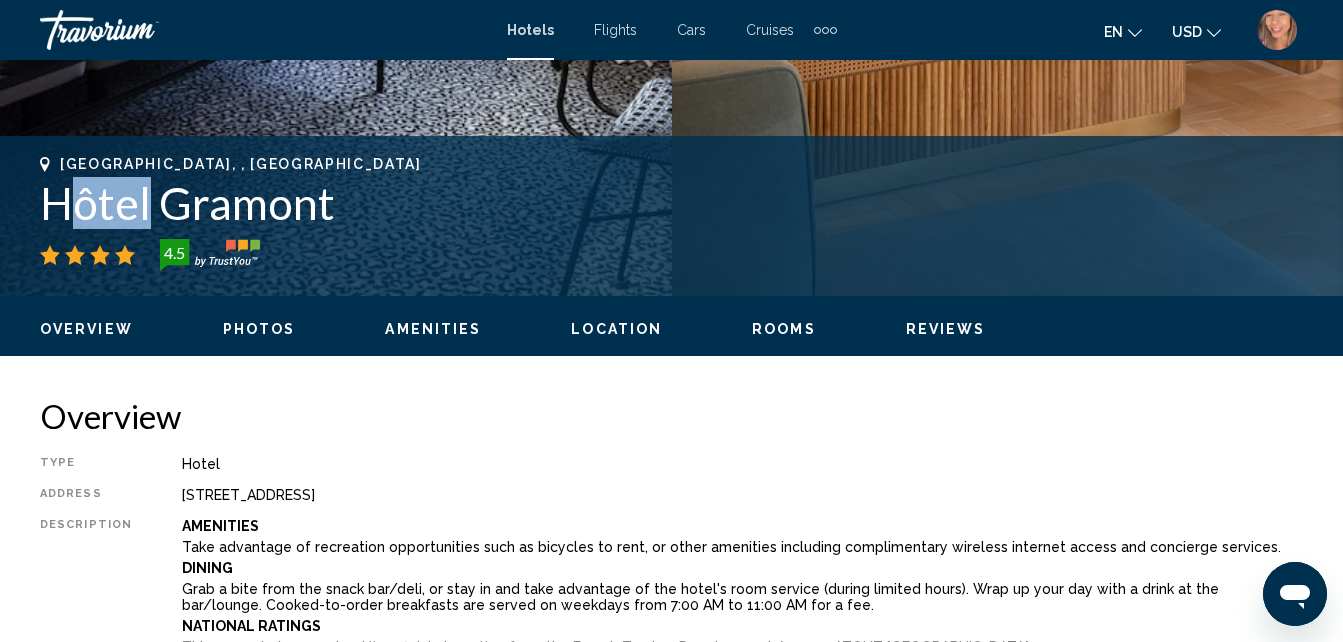 drag, startPoint x: 66, startPoint y: 214, endPoint x: 144, endPoint y: 221, distance: 78.31347 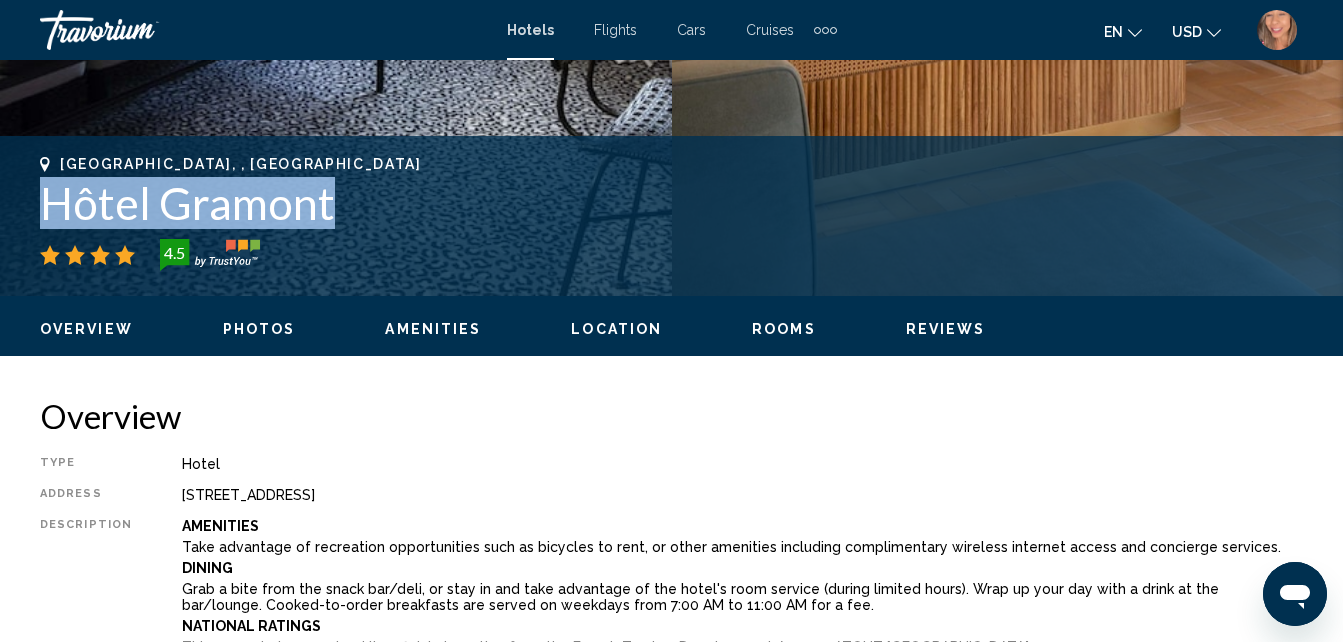 drag, startPoint x: 41, startPoint y: 207, endPoint x: 326, endPoint y: 209, distance: 285.00702 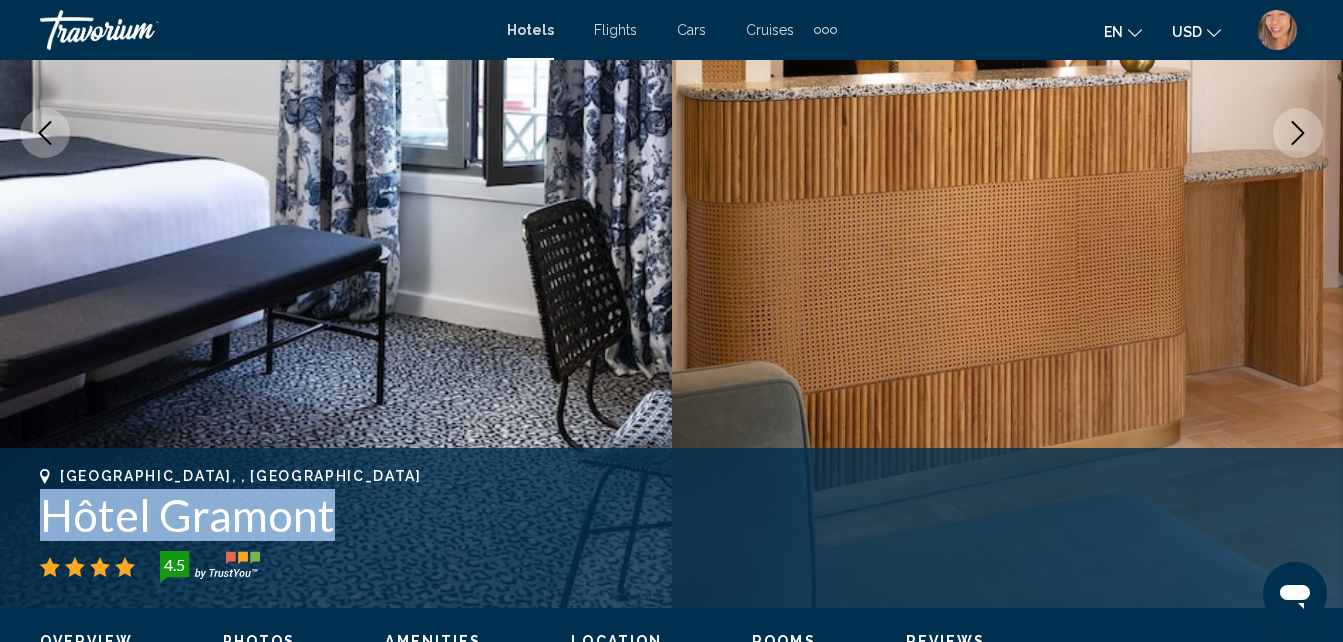 scroll, scrollTop: 314, scrollLeft: 0, axis: vertical 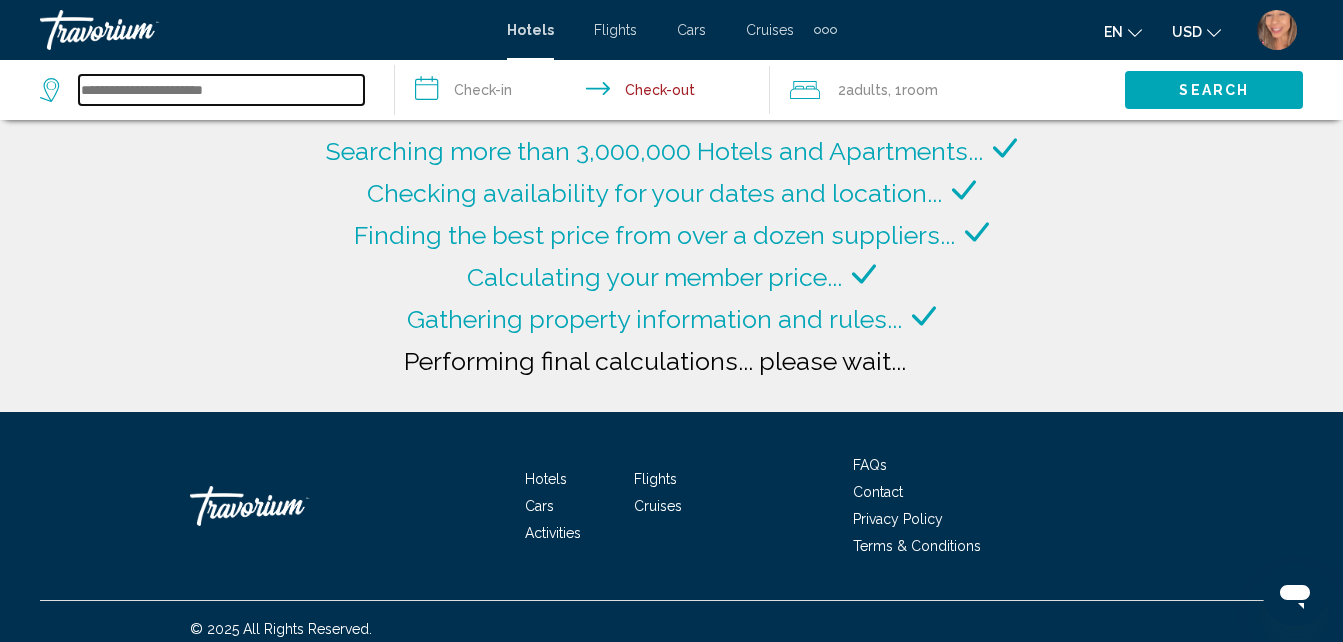 click at bounding box center [221, 90] 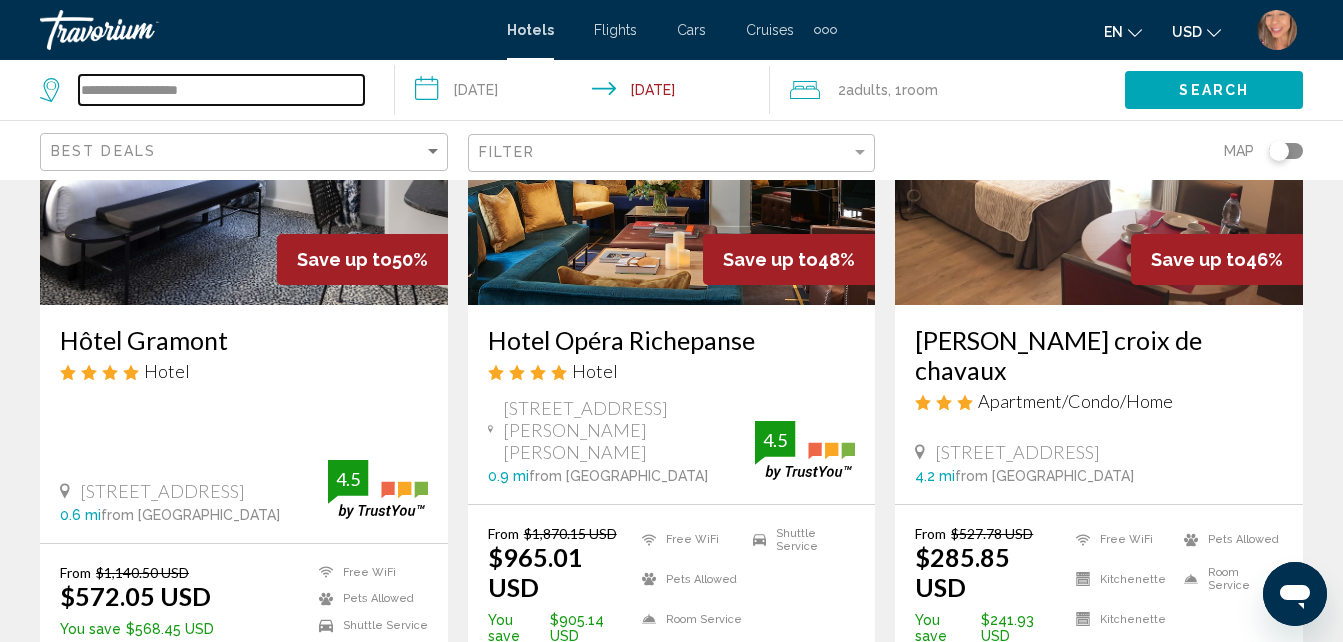 scroll, scrollTop: 300, scrollLeft: 0, axis: vertical 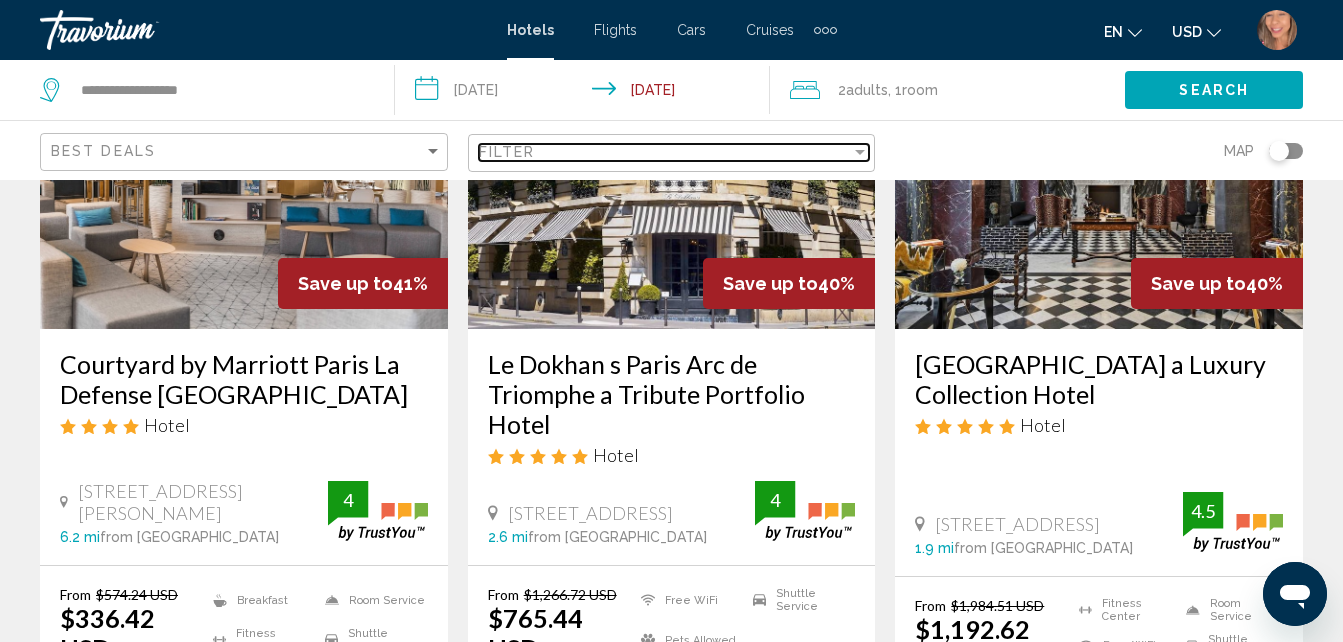 click on "Filter" at bounding box center [665, 152] 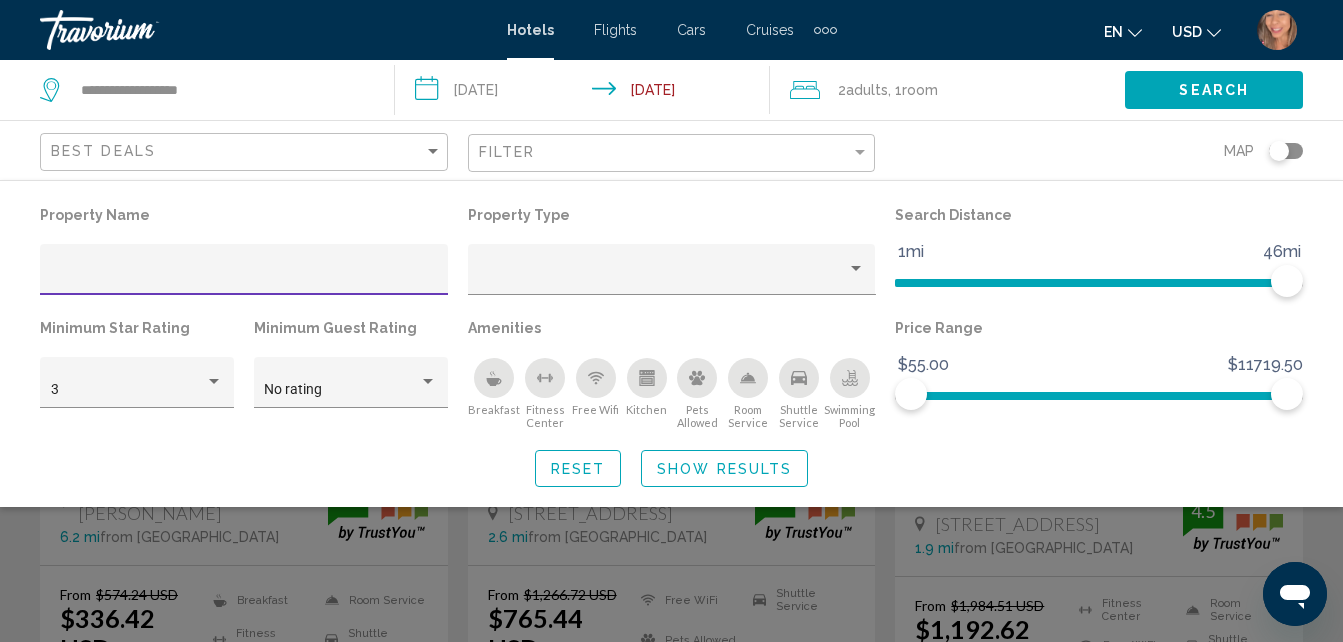 click at bounding box center [244, 277] 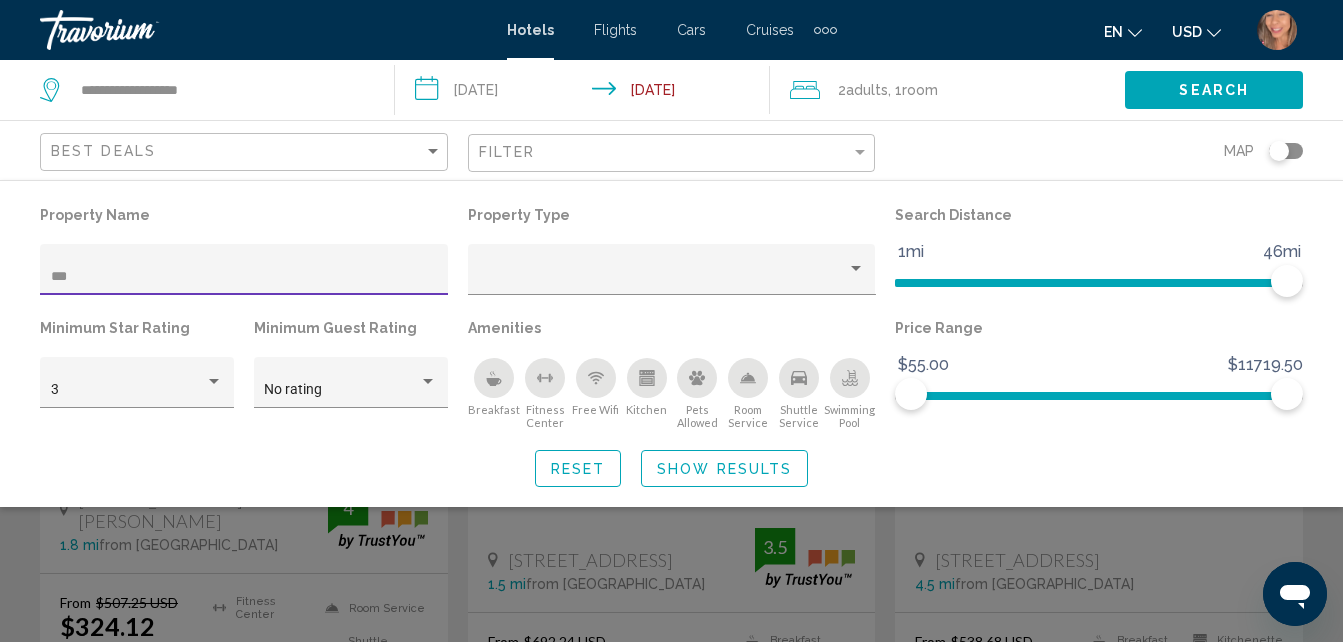 scroll, scrollTop: 1057, scrollLeft: 0, axis: vertical 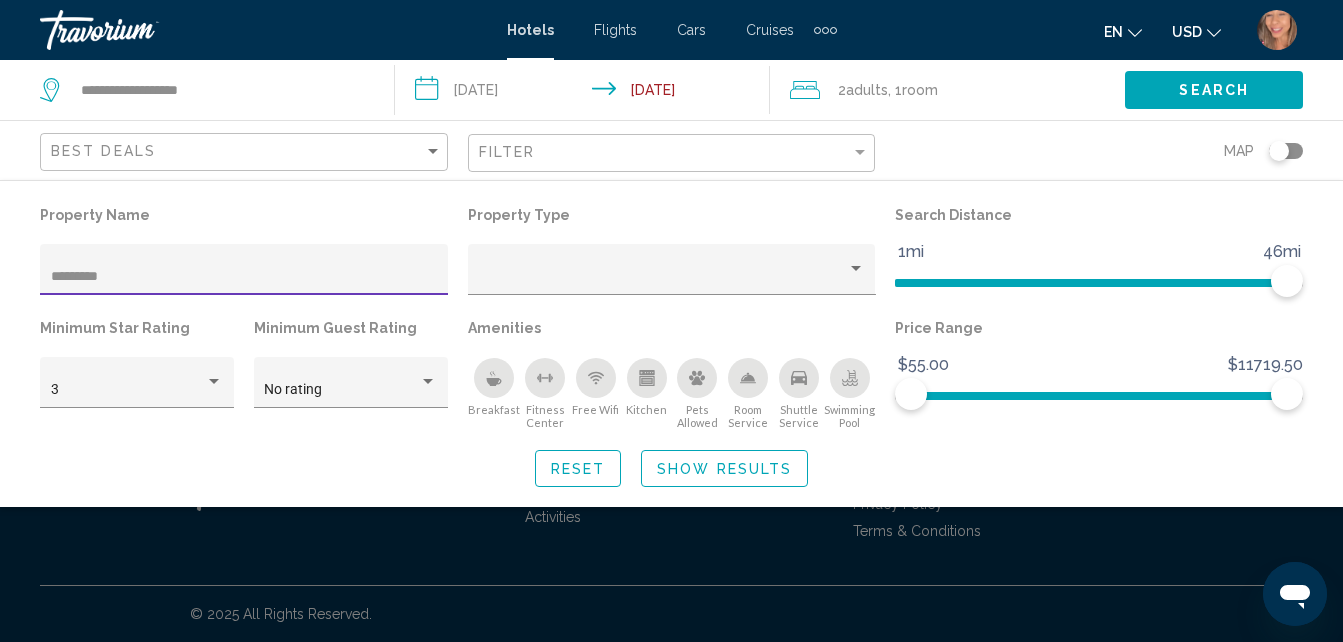type on "*********" 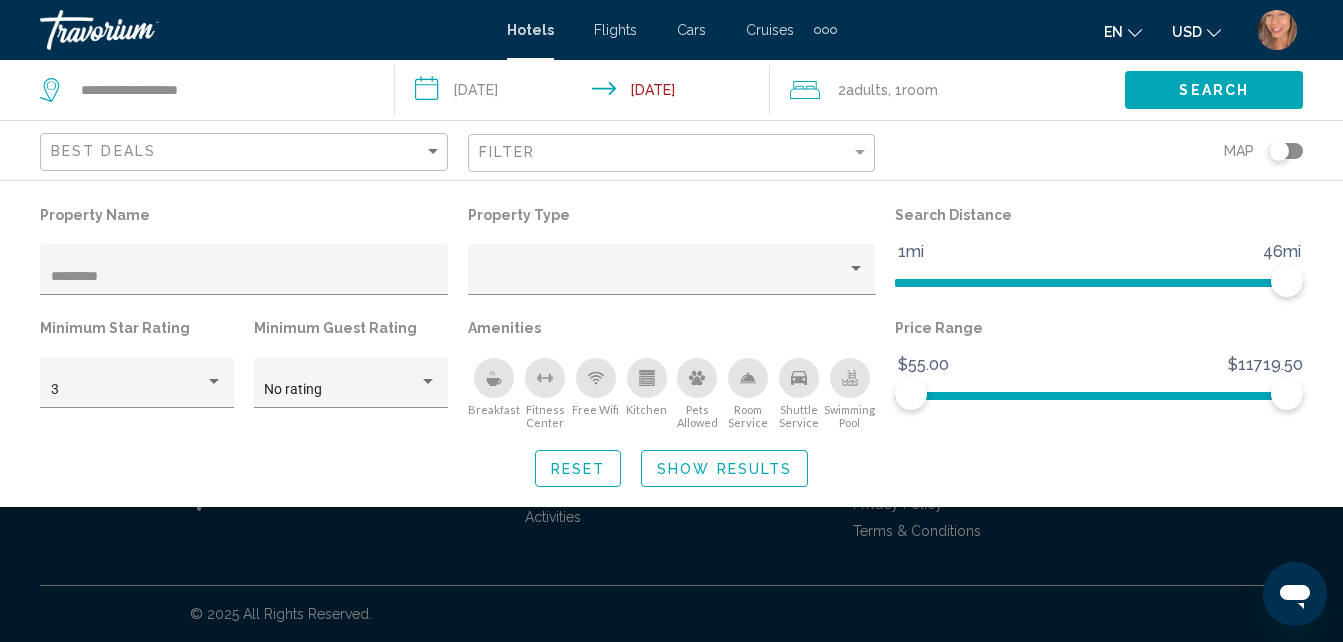 click 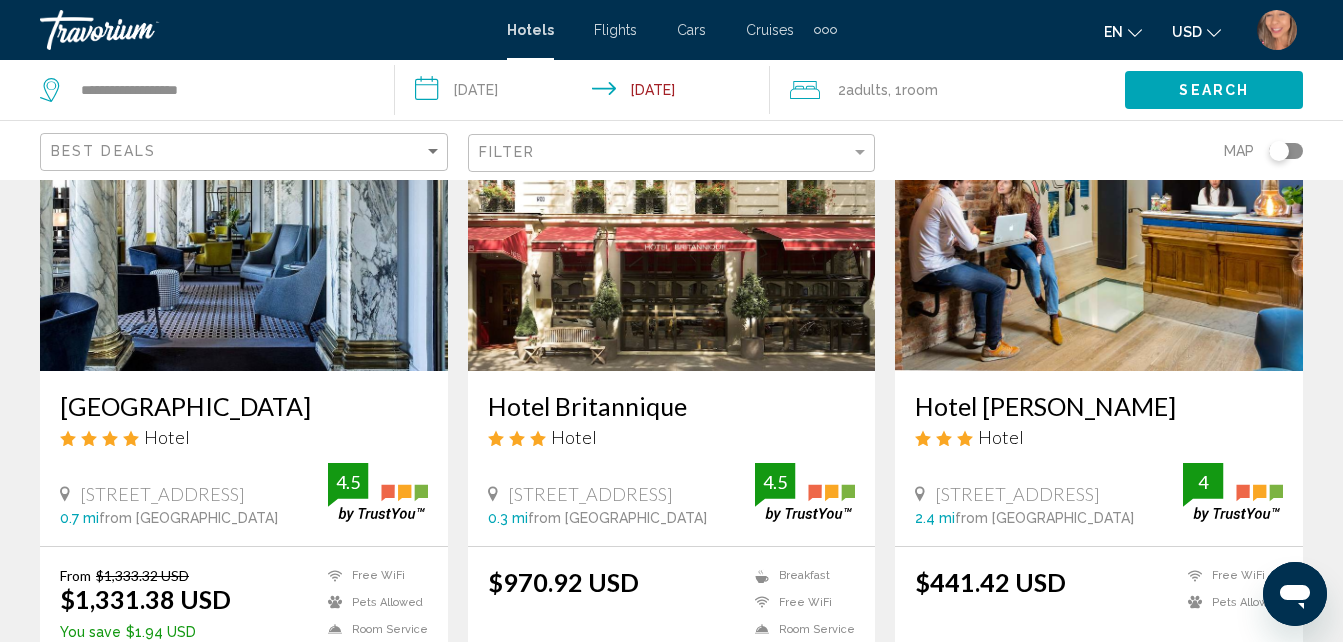 scroll, scrollTop: 147, scrollLeft: 0, axis: vertical 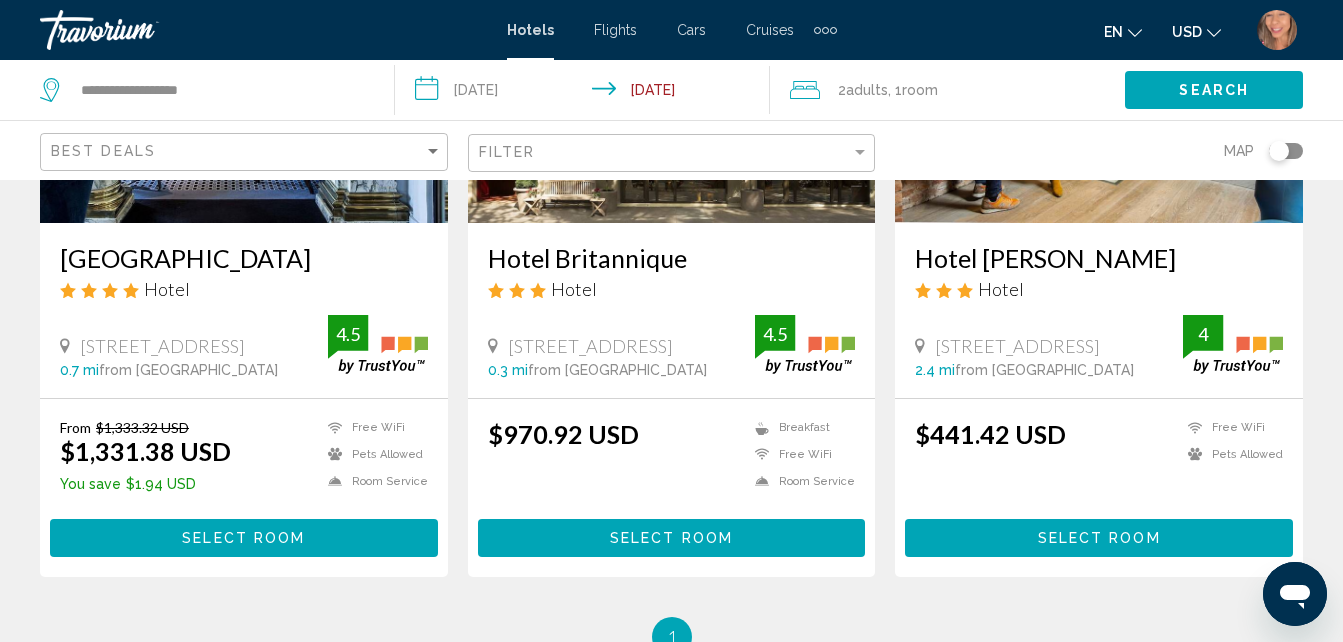 click on "Select Room" at bounding box center (243, 539) 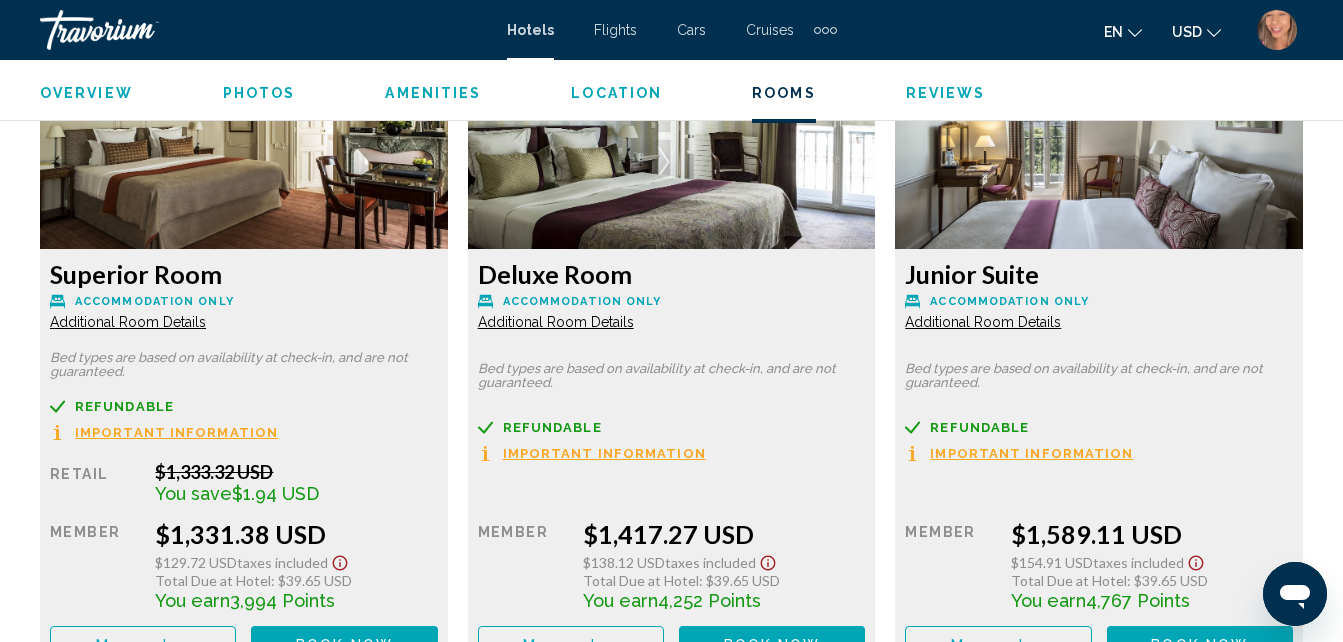 scroll, scrollTop: 3314, scrollLeft: 0, axis: vertical 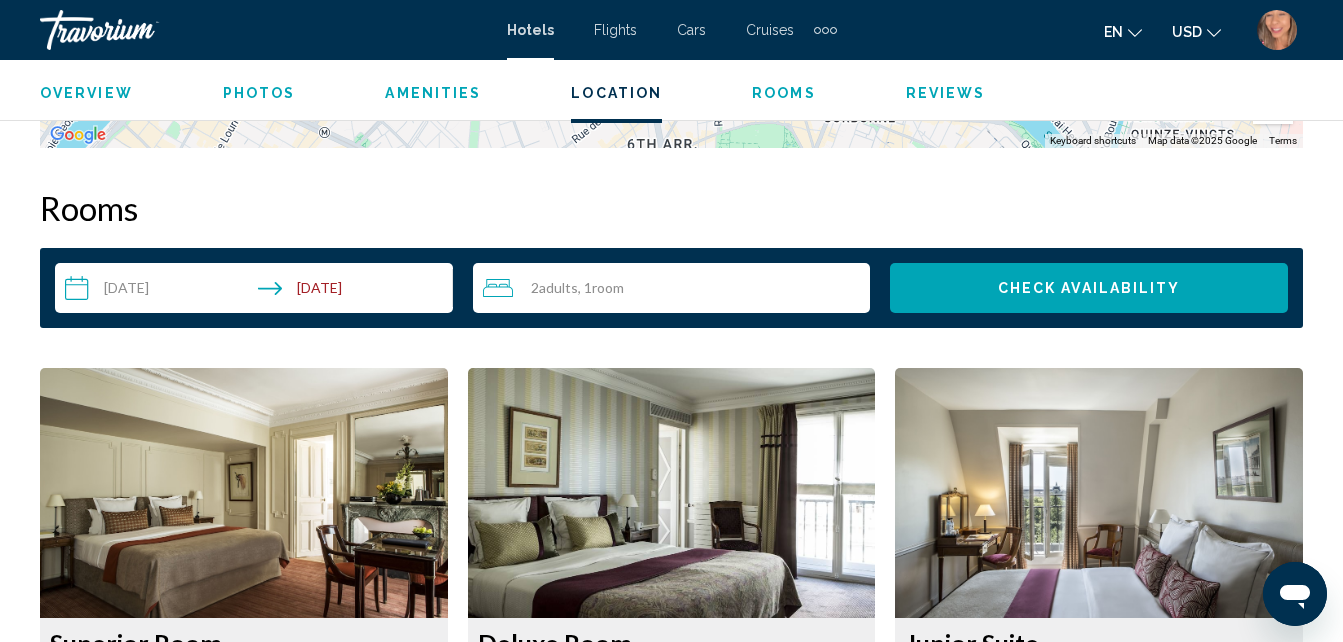click on "**********" at bounding box center [258, 291] 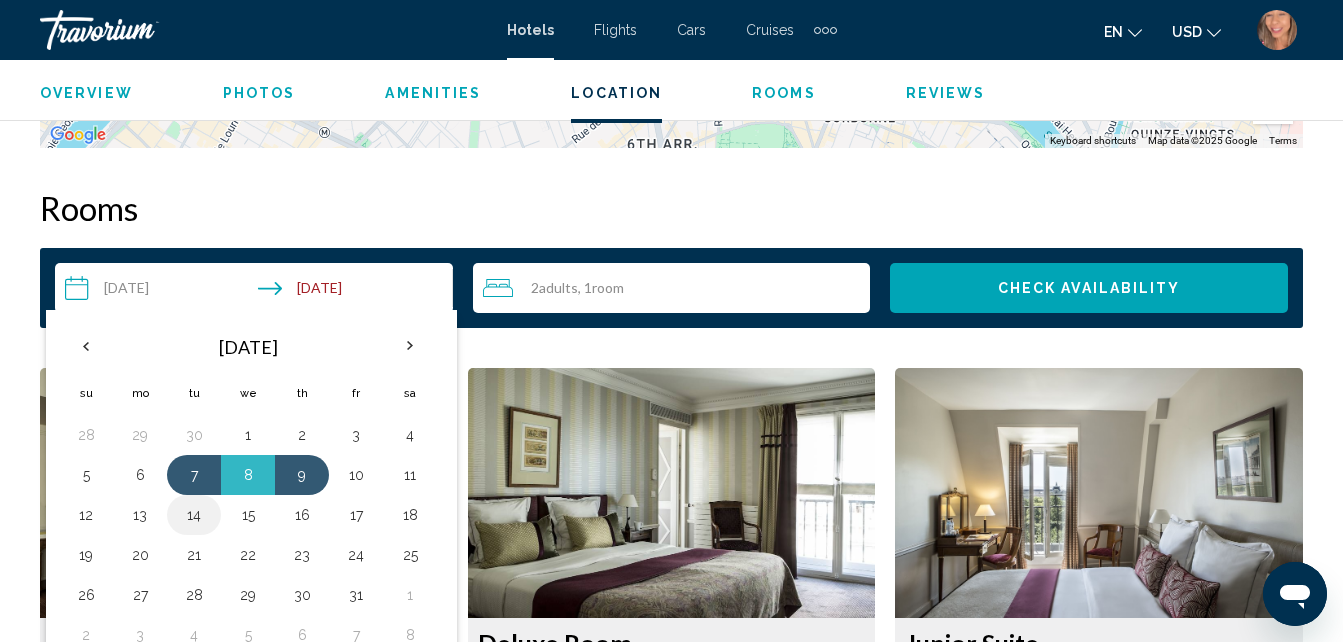 click on "14" at bounding box center (194, 515) 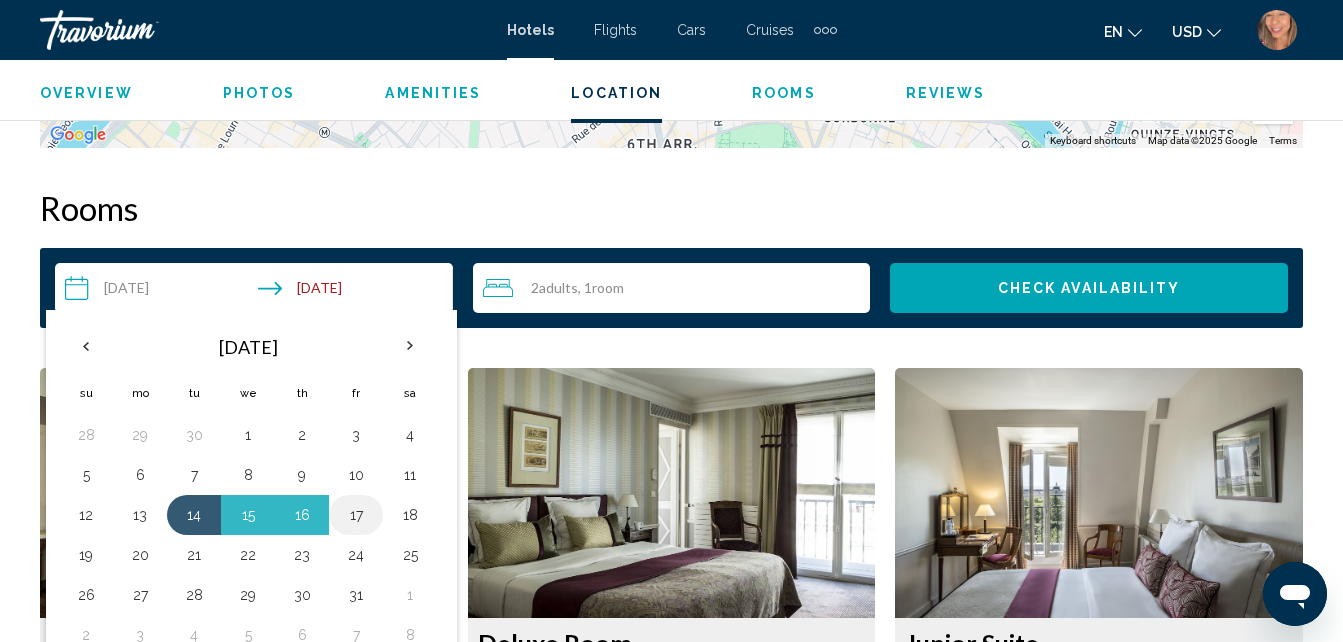 click on "17" at bounding box center [356, 515] 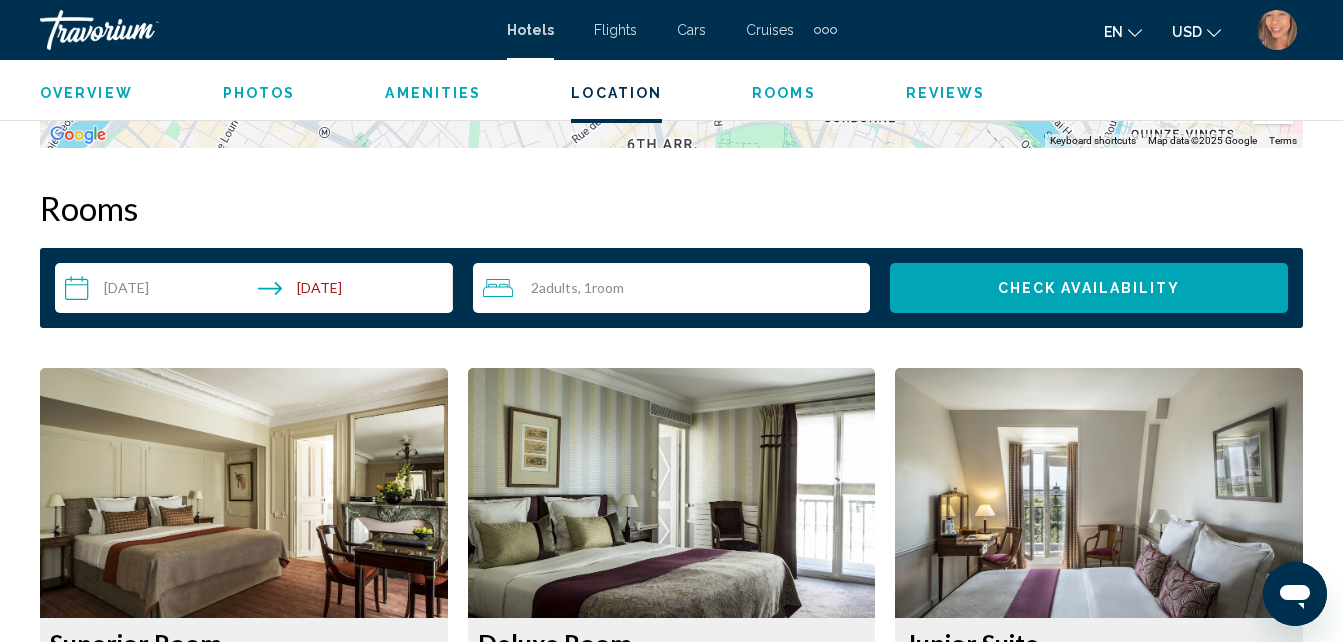 click on "Check Availability" at bounding box center (1089, 289) 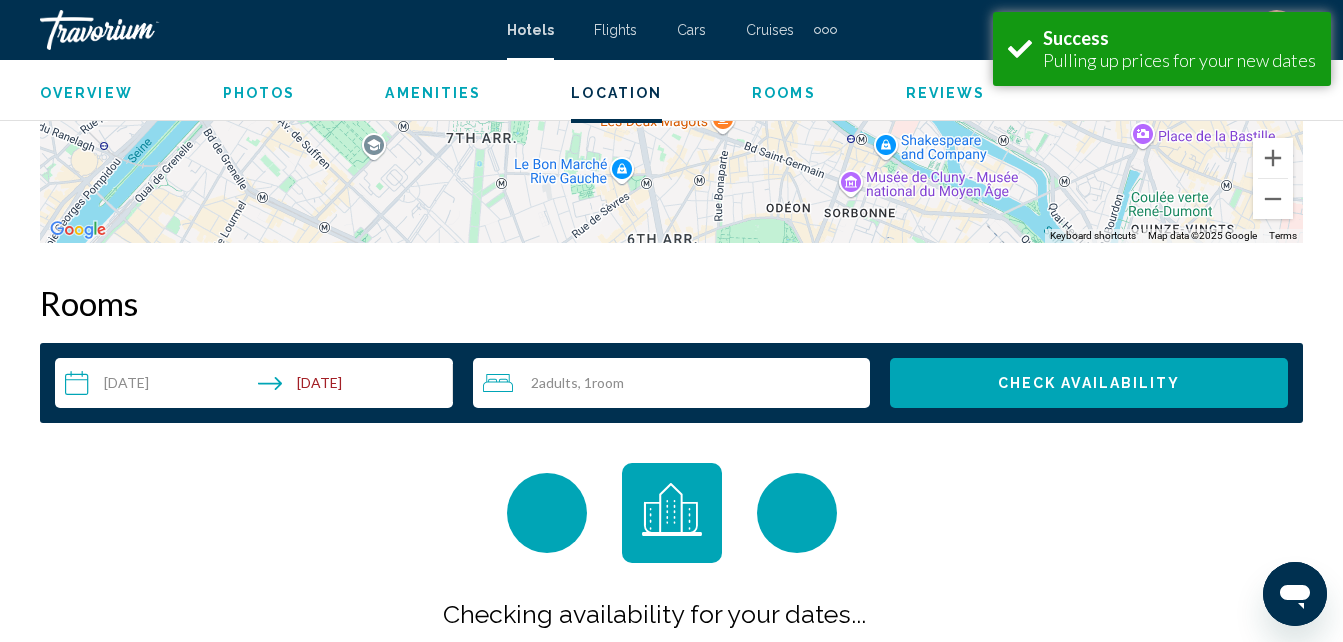 scroll, scrollTop: 2881, scrollLeft: 0, axis: vertical 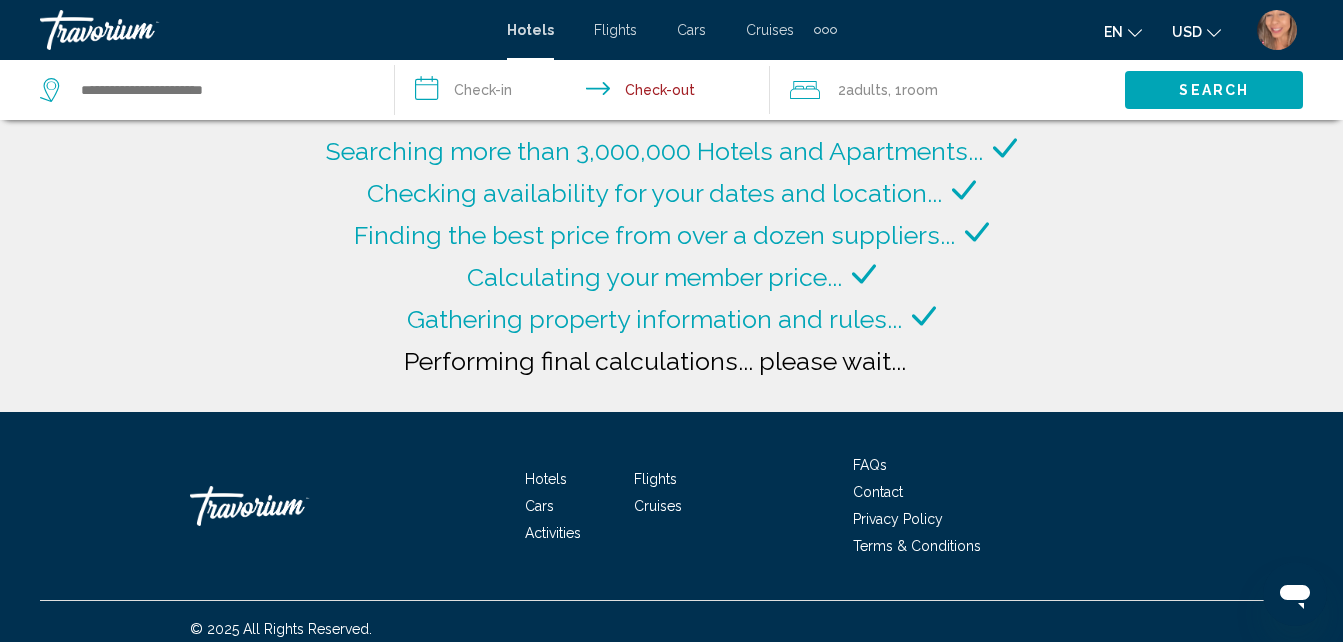 type on "**********" 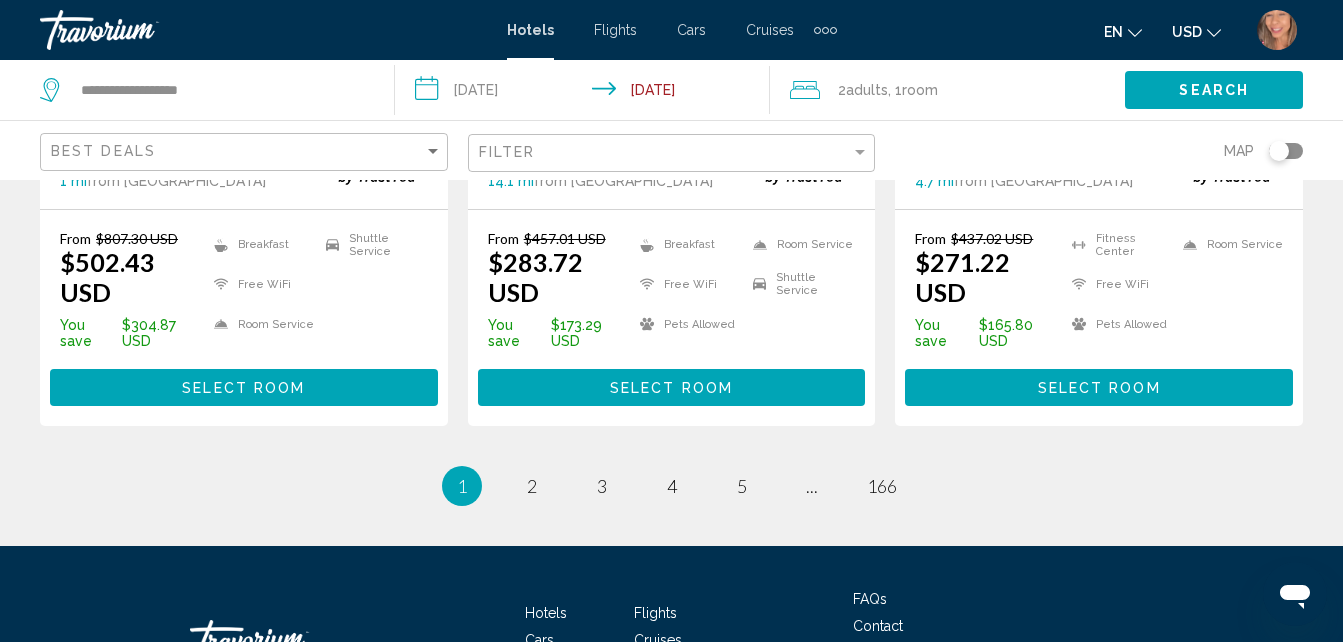 scroll, scrollTop: 2956, scrollLeft: 0, axis: vertical 